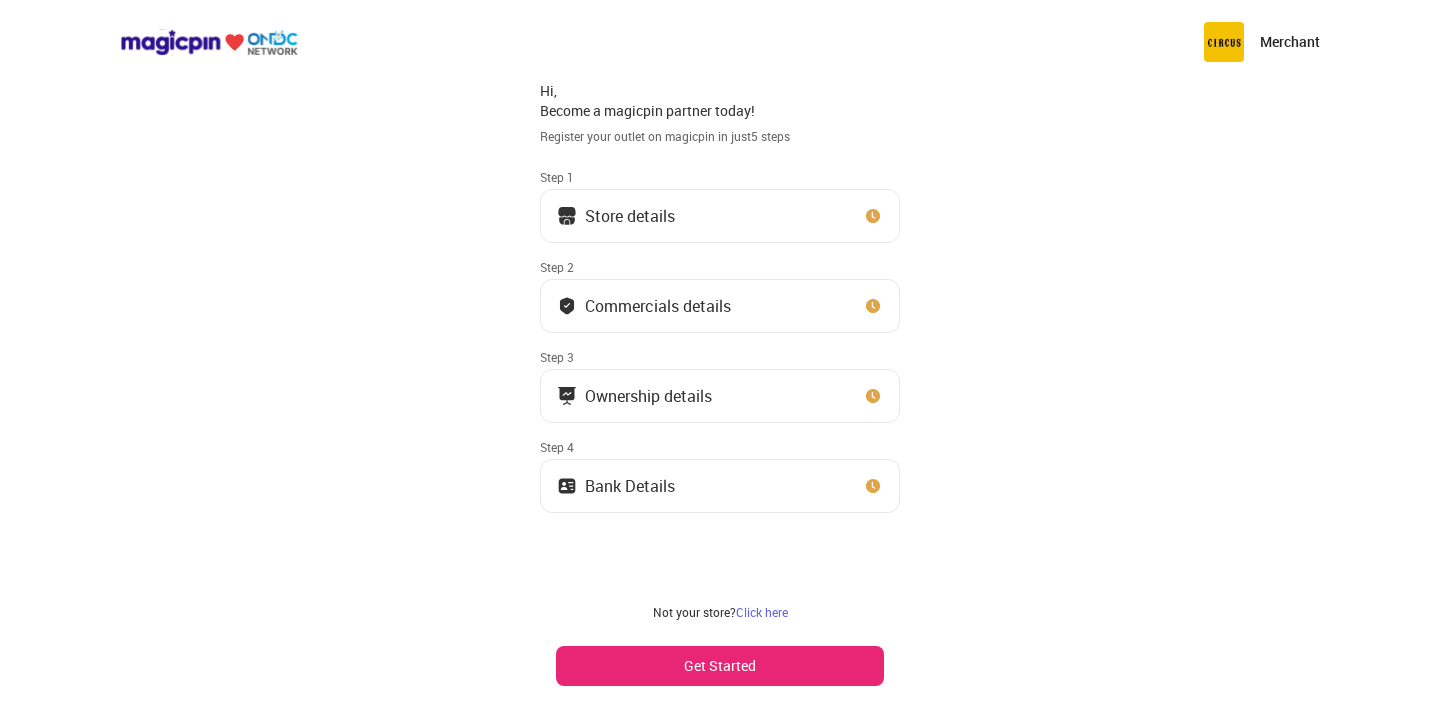 scroll, scrollTop: 0, scrollLeft: 0, axis: both 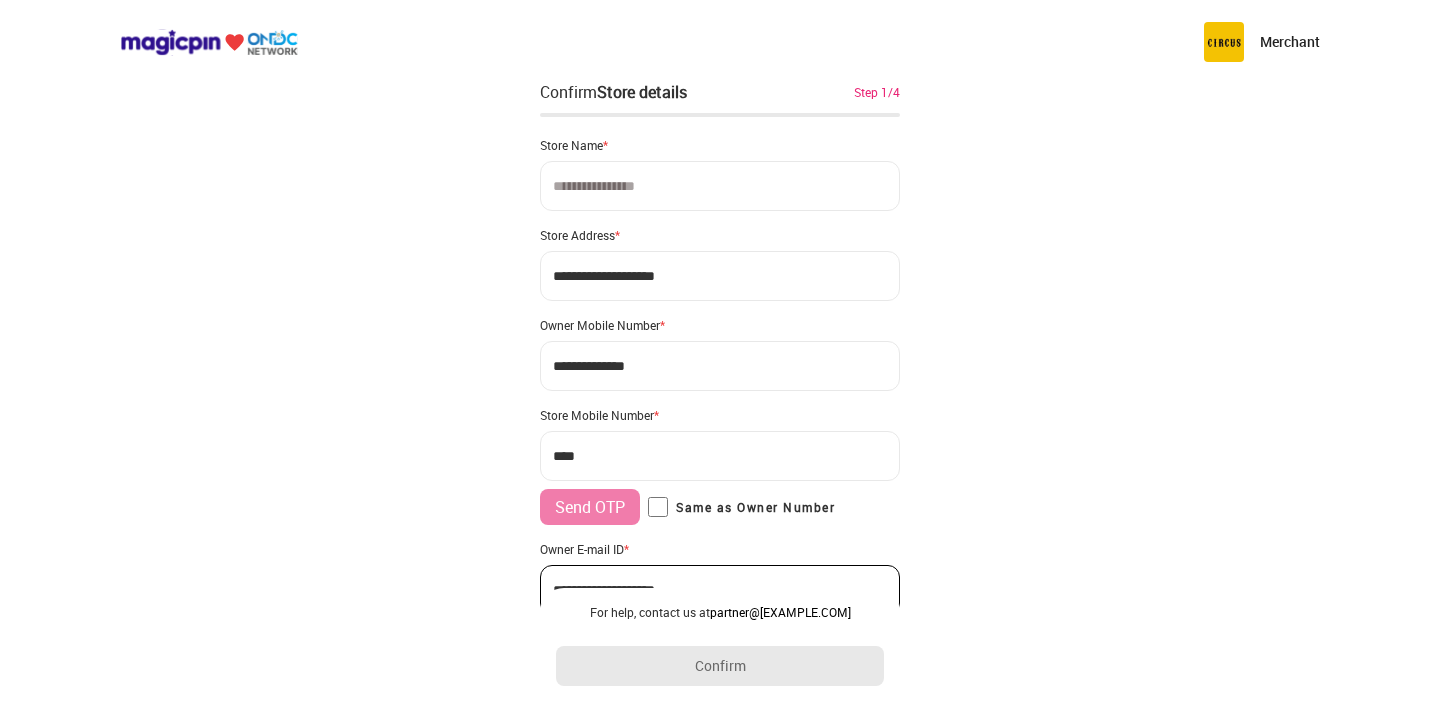click at bounding box center (720, 186) 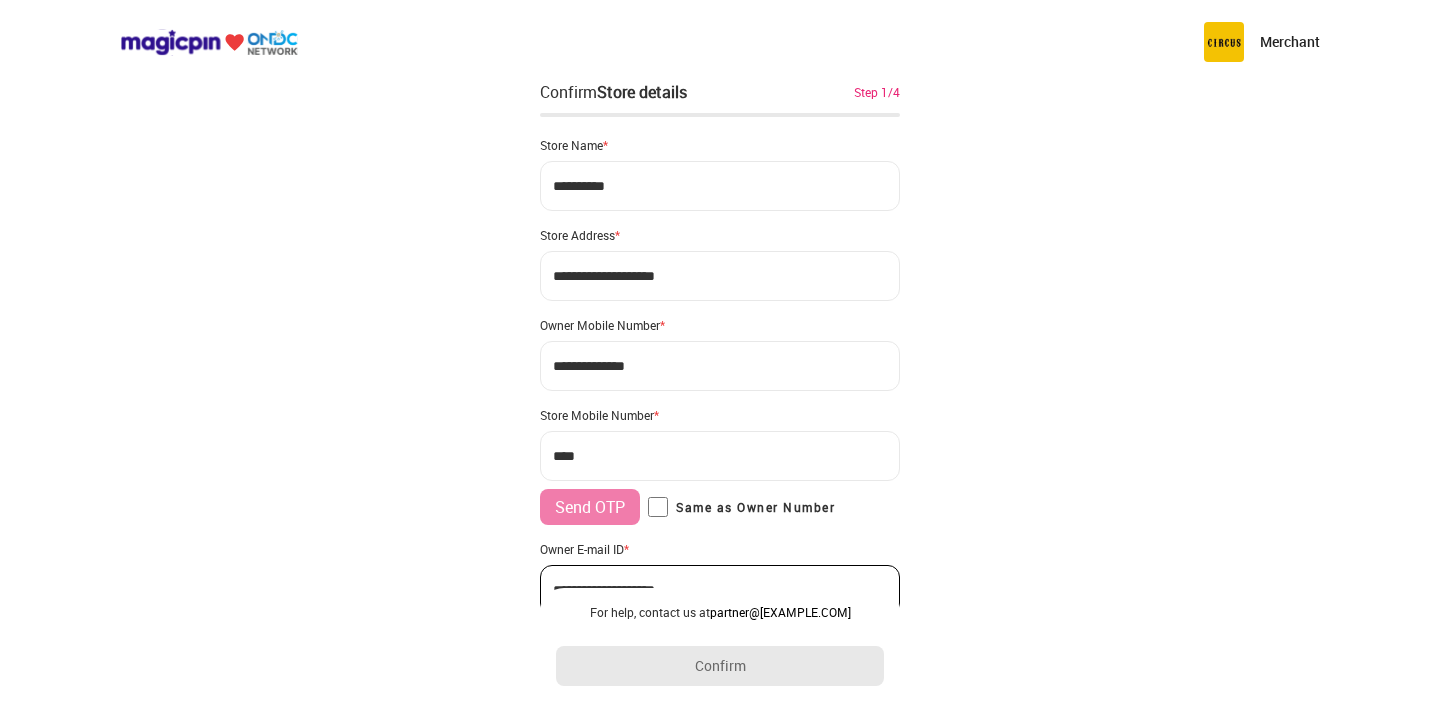 type on "**********" 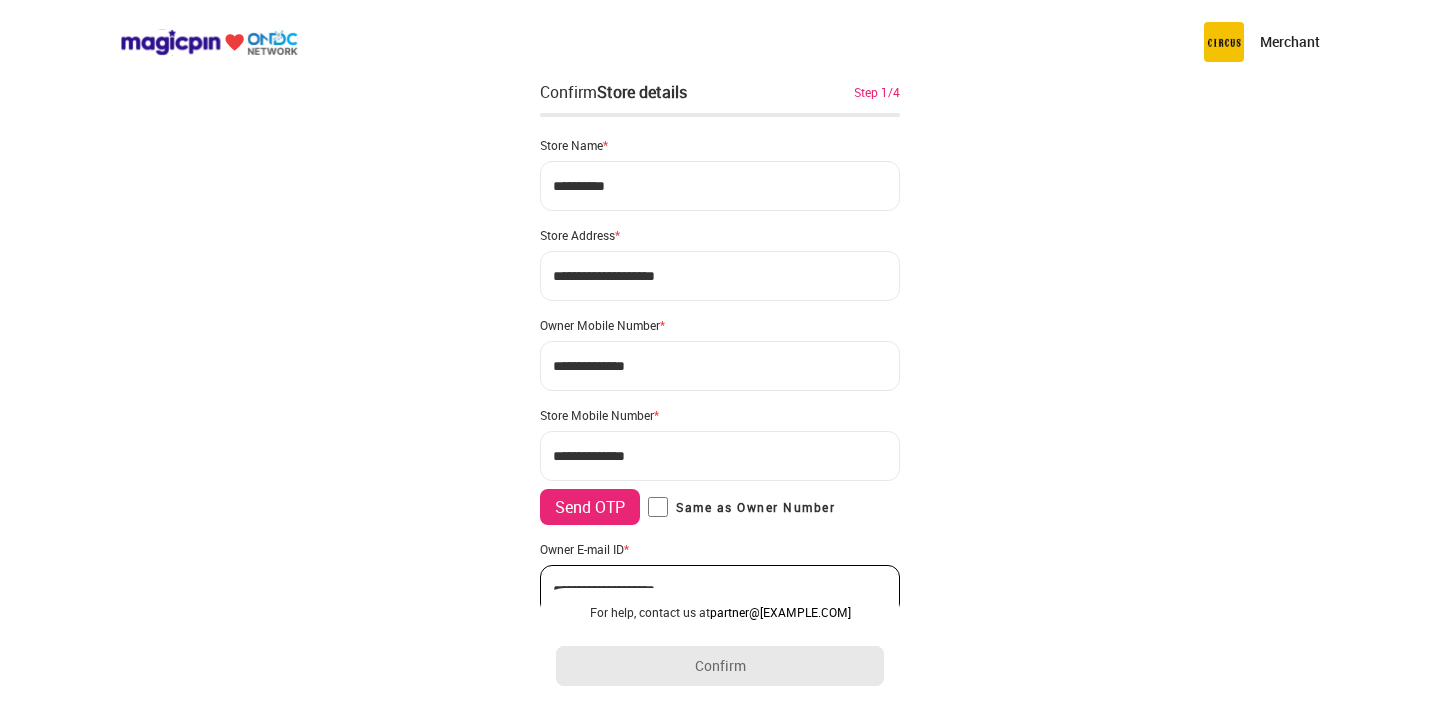 type on "**********" 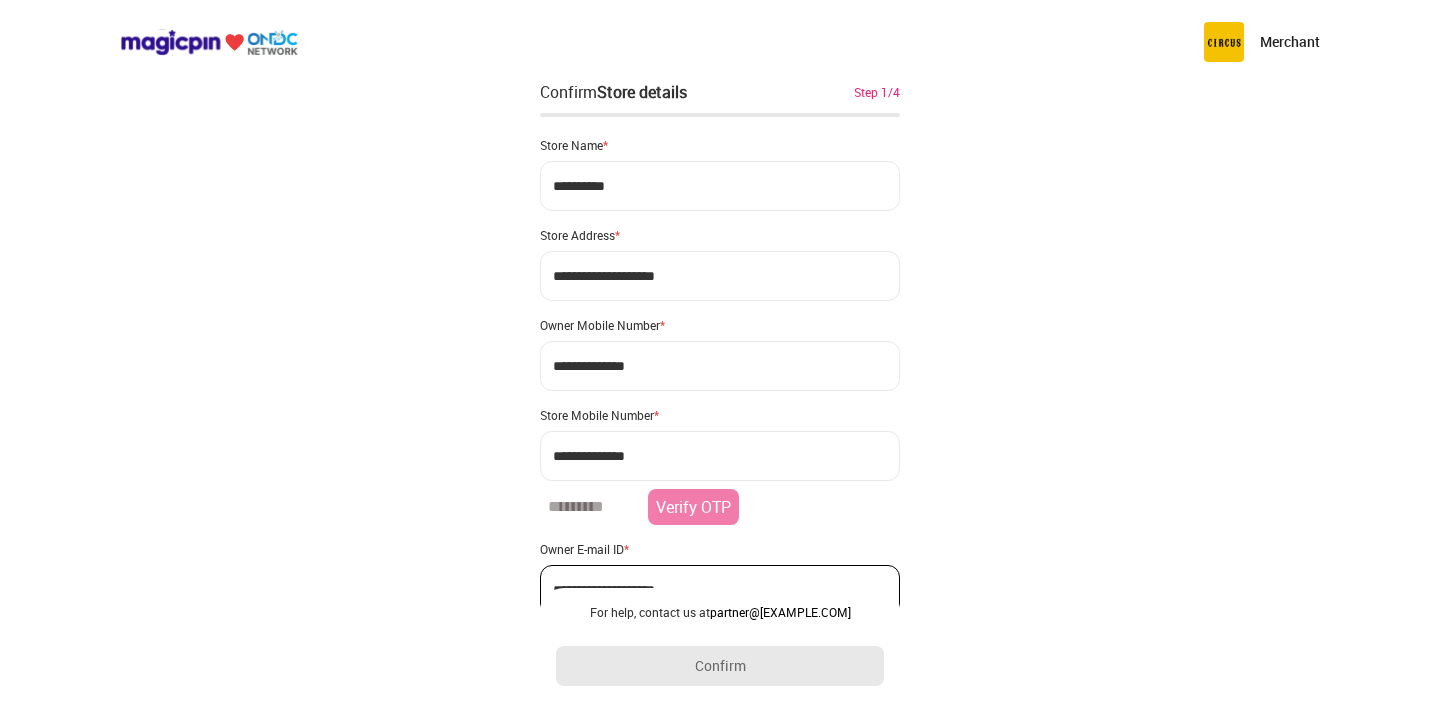 click at bounding box center (590, 507) 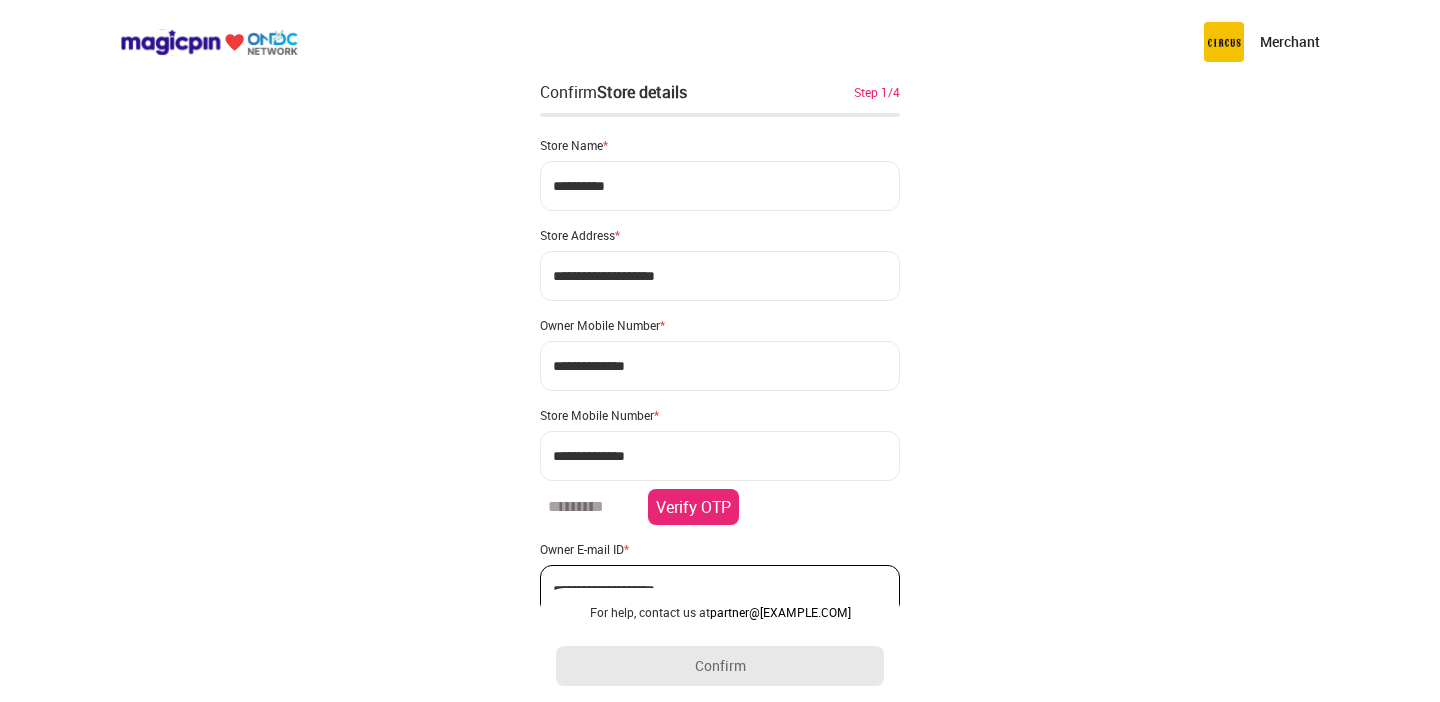 type on "******" 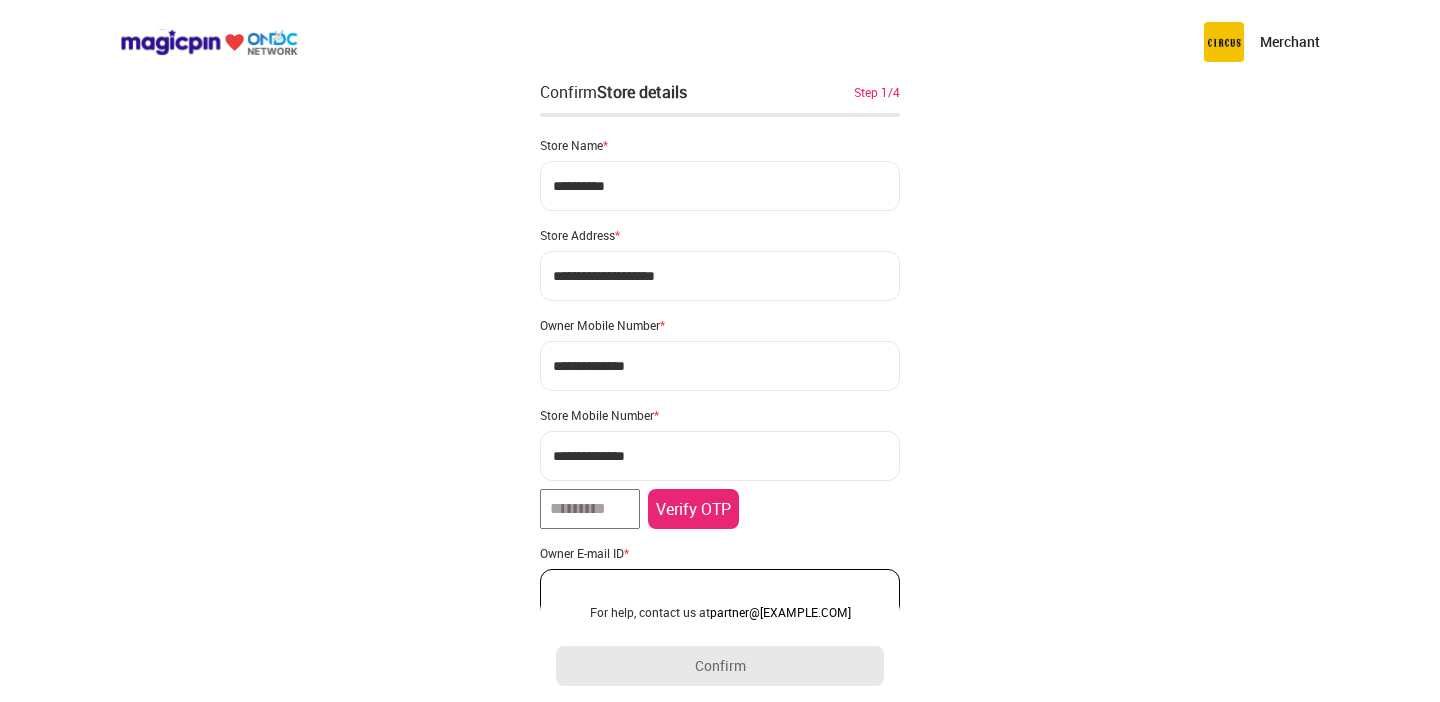 click on "Verify OTP" at bounding box center [693, 509] 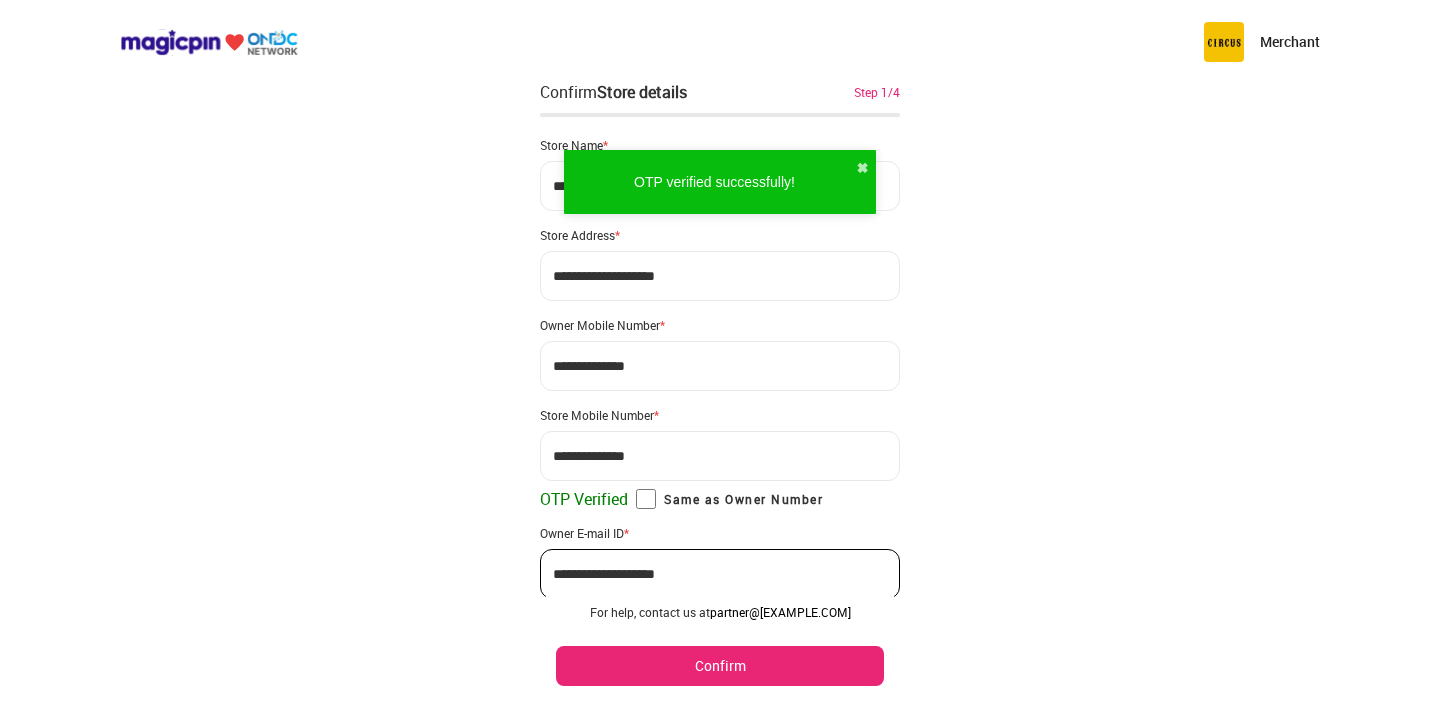 scroll, scrollTop: 77, scrollLeft: 0, axis: vertical 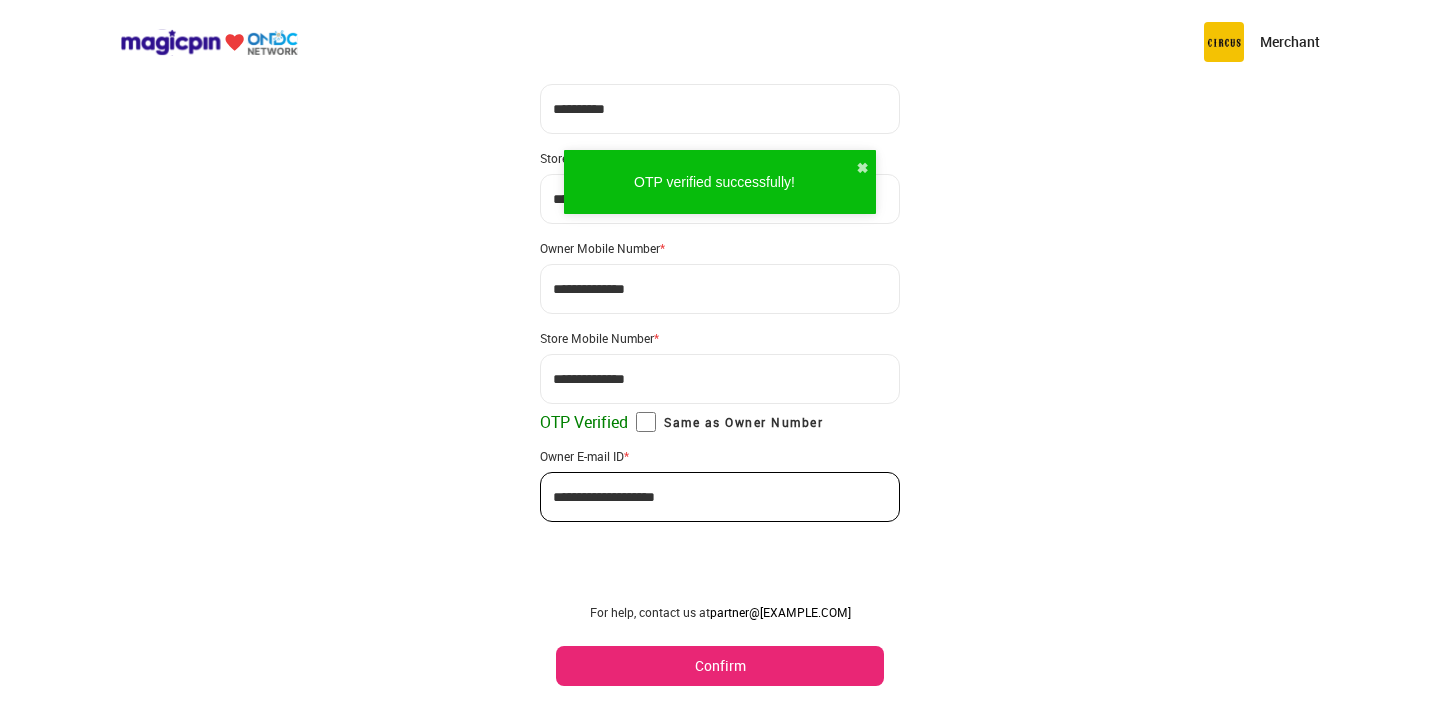 click on "Confirm" at bounding box center [720, 666] 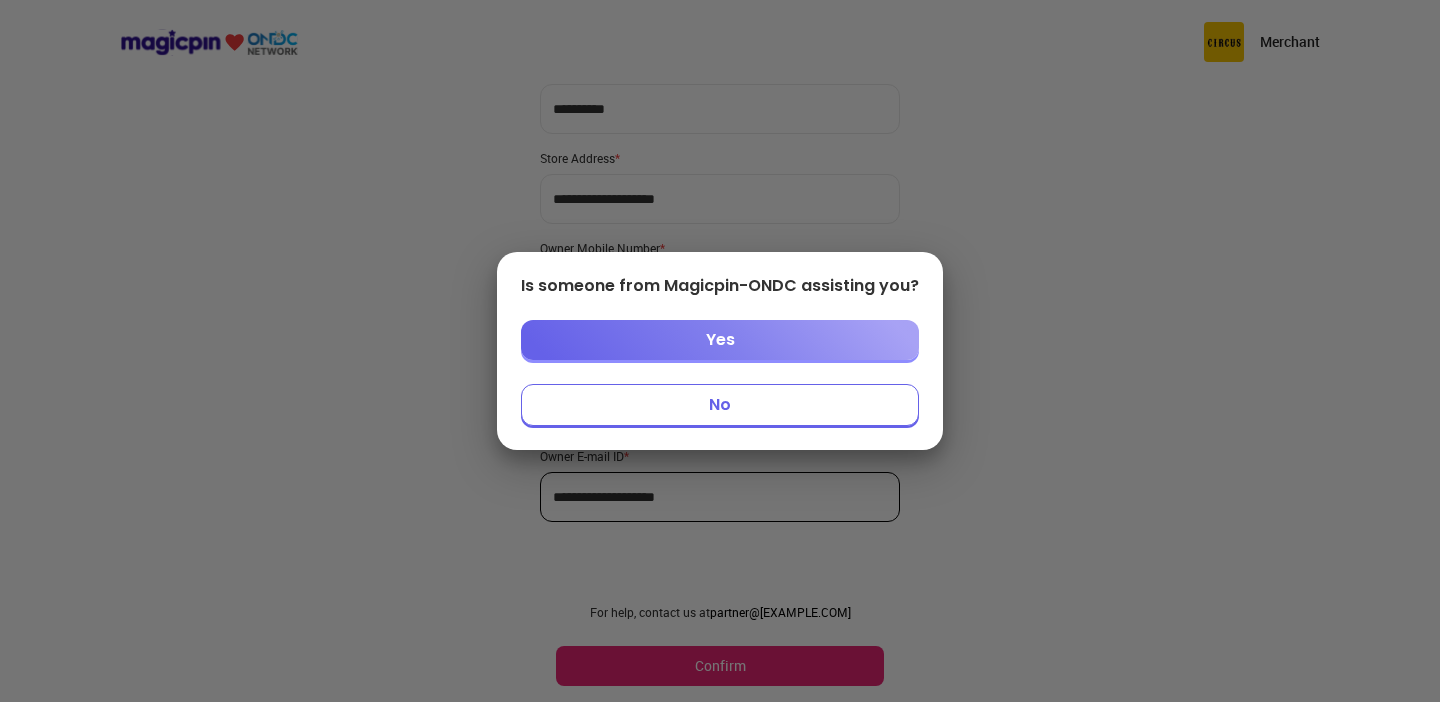 click on "No" at bounding box center [720, 405] 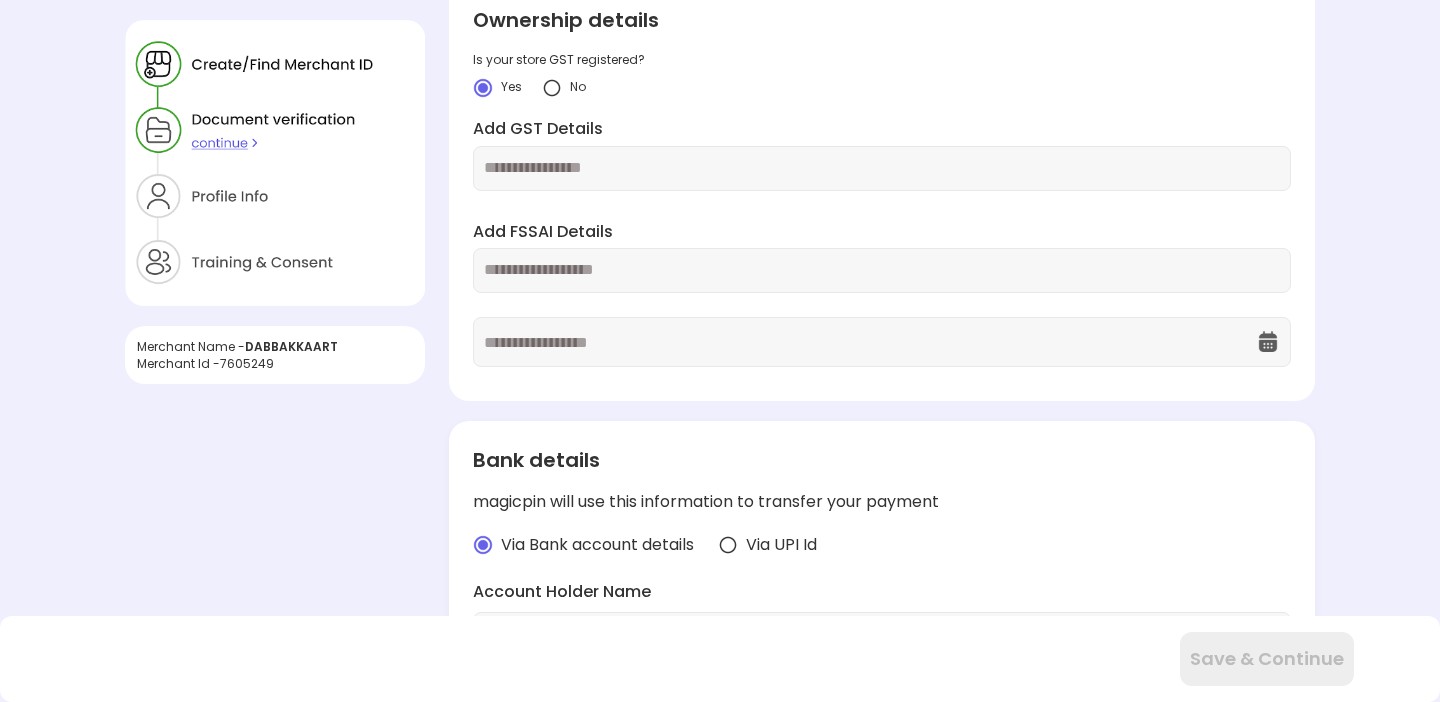 scroll, scrollTop: 93, scrollLeft: 0, axis: vertical 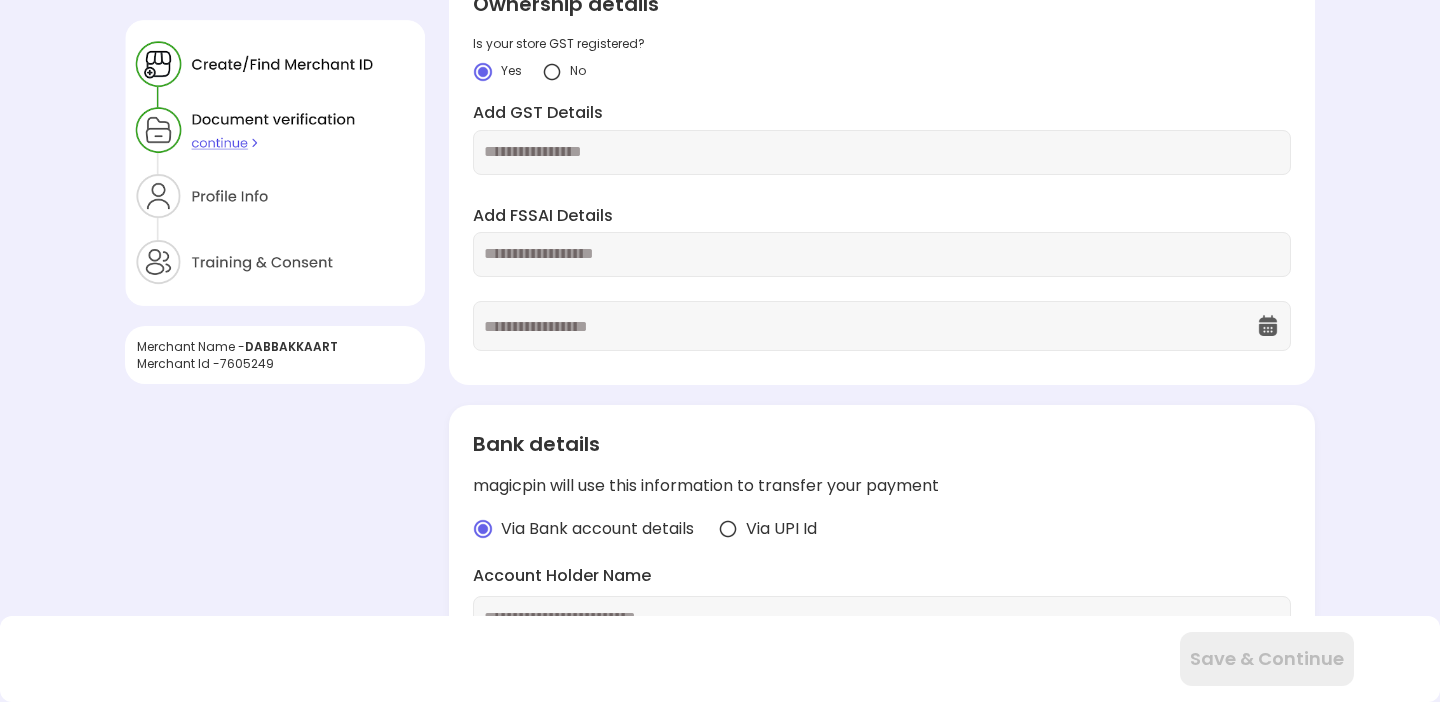 click at bounding box center [552, 72] 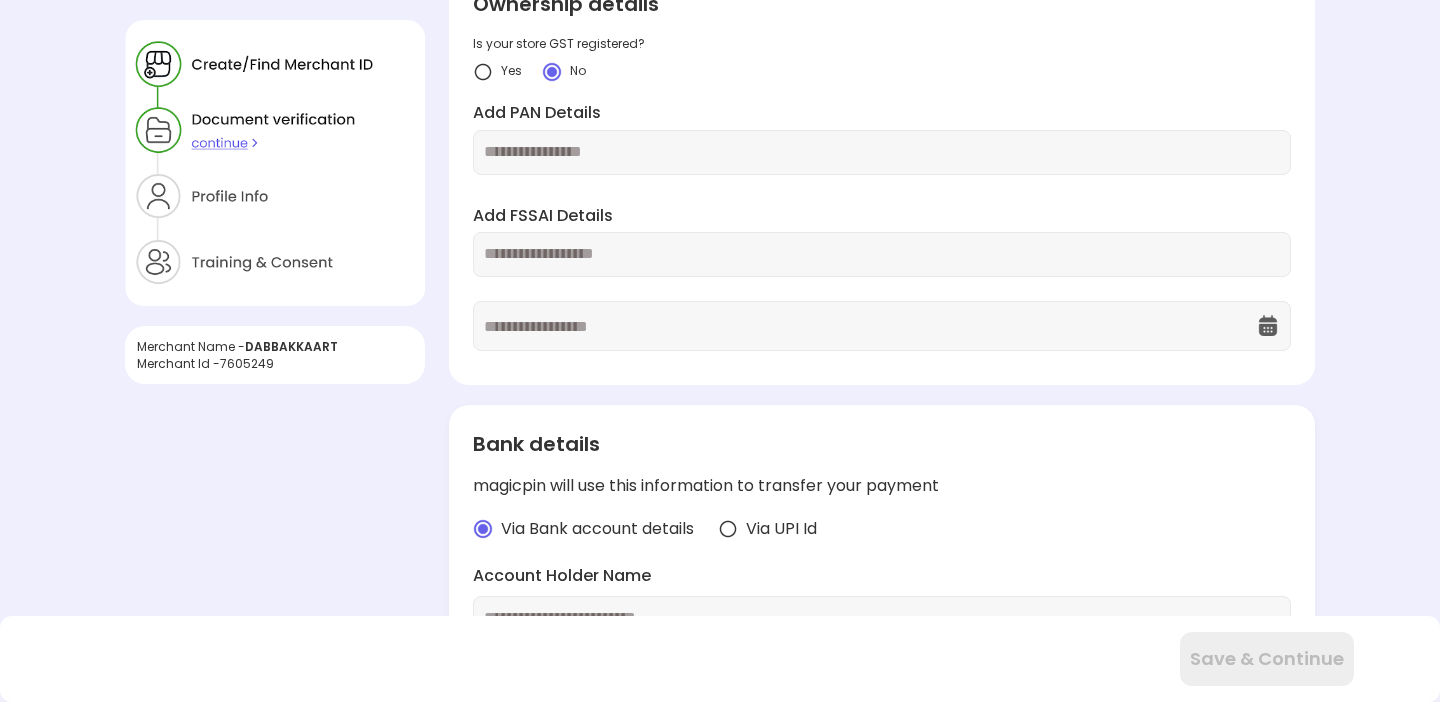 click at bounding box center (882, 152) 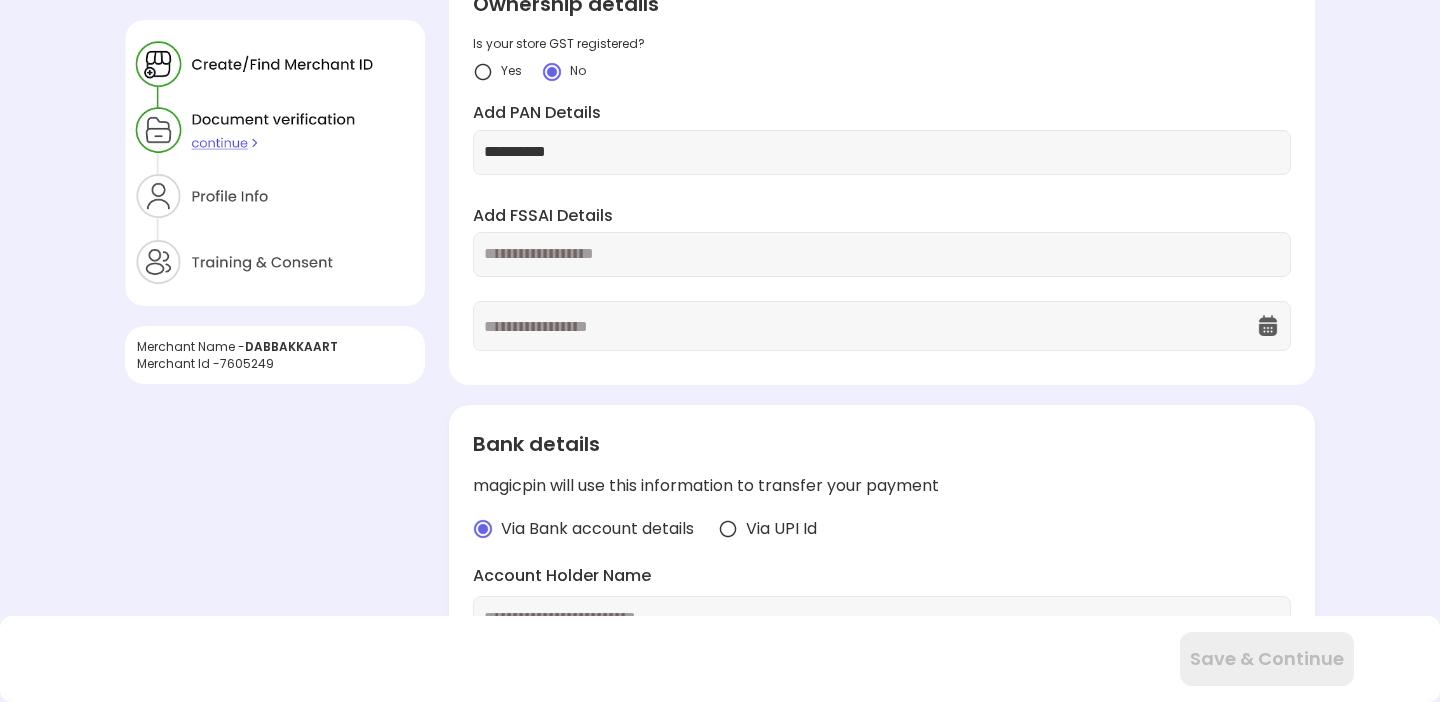 type on "**********" 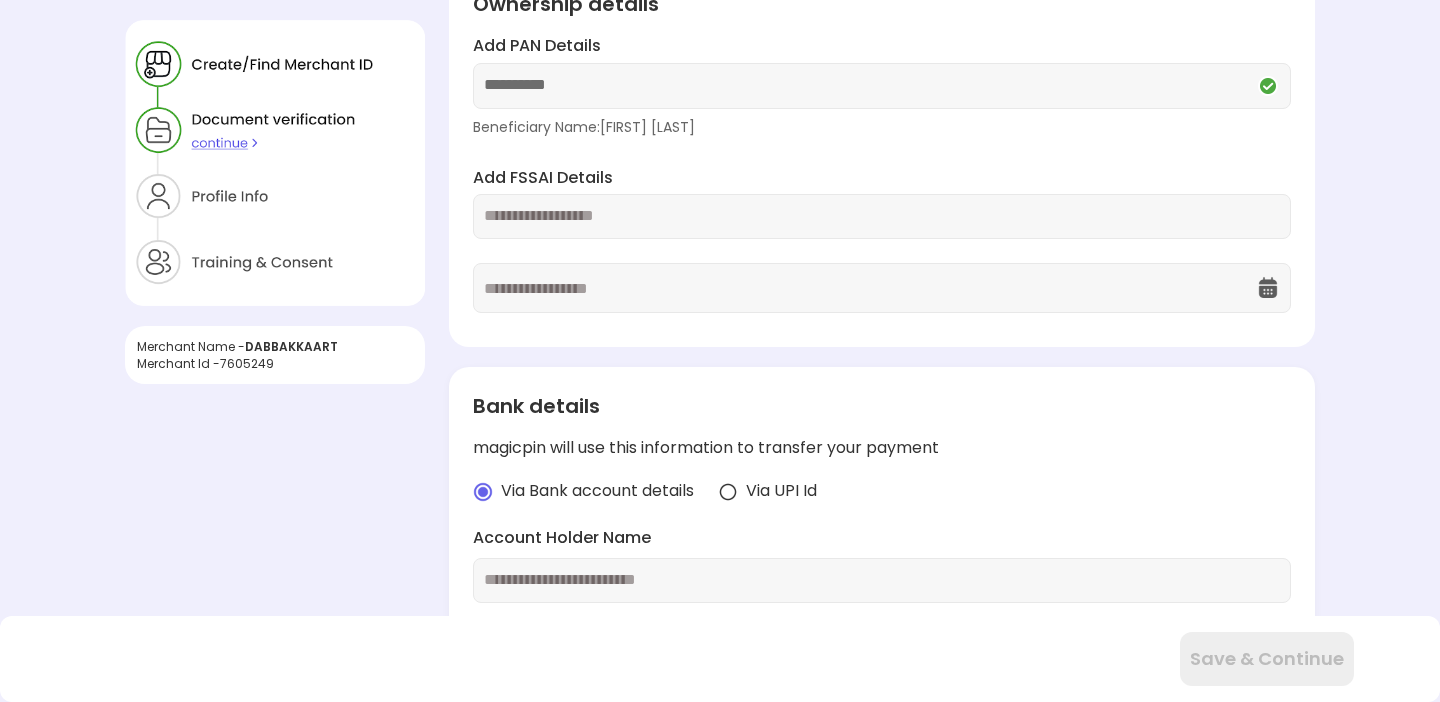 click on "Add FSSAI Details" at bounding box center (882, 240) 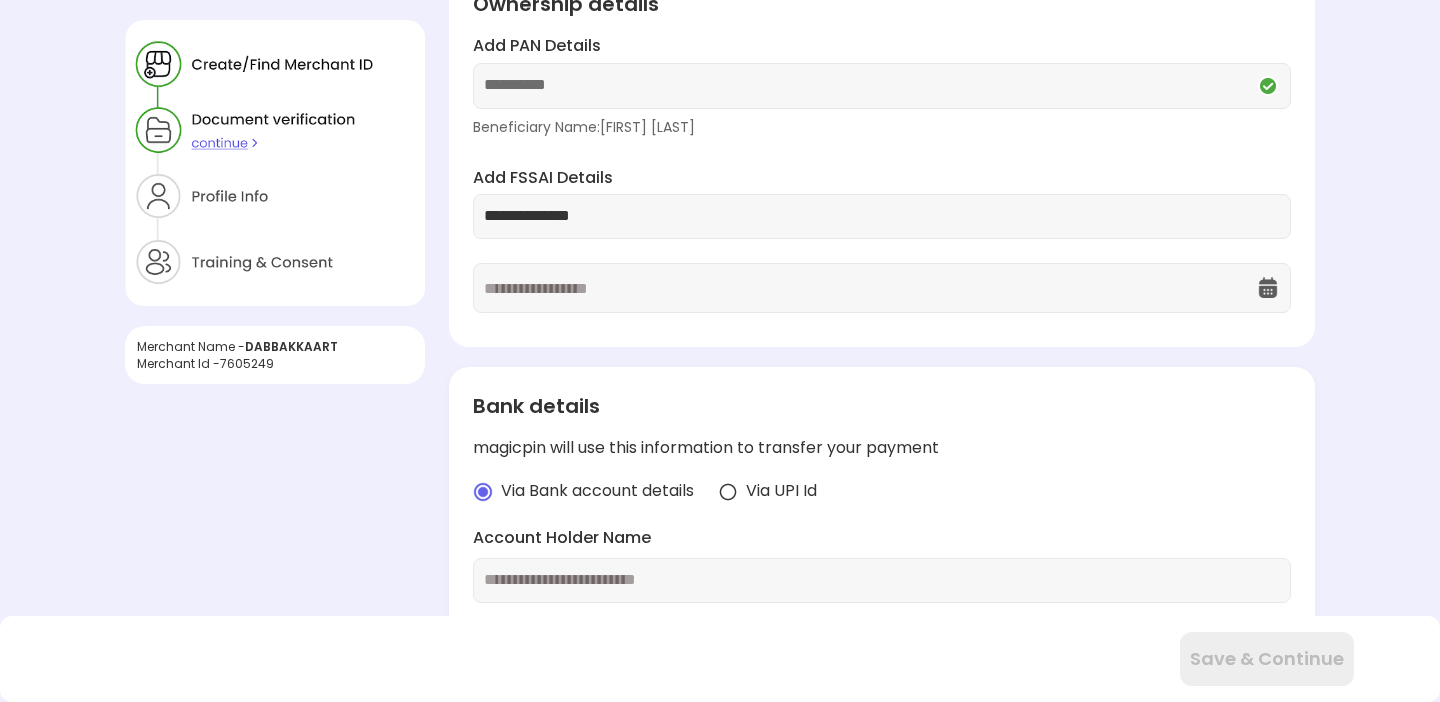 type on "**********" 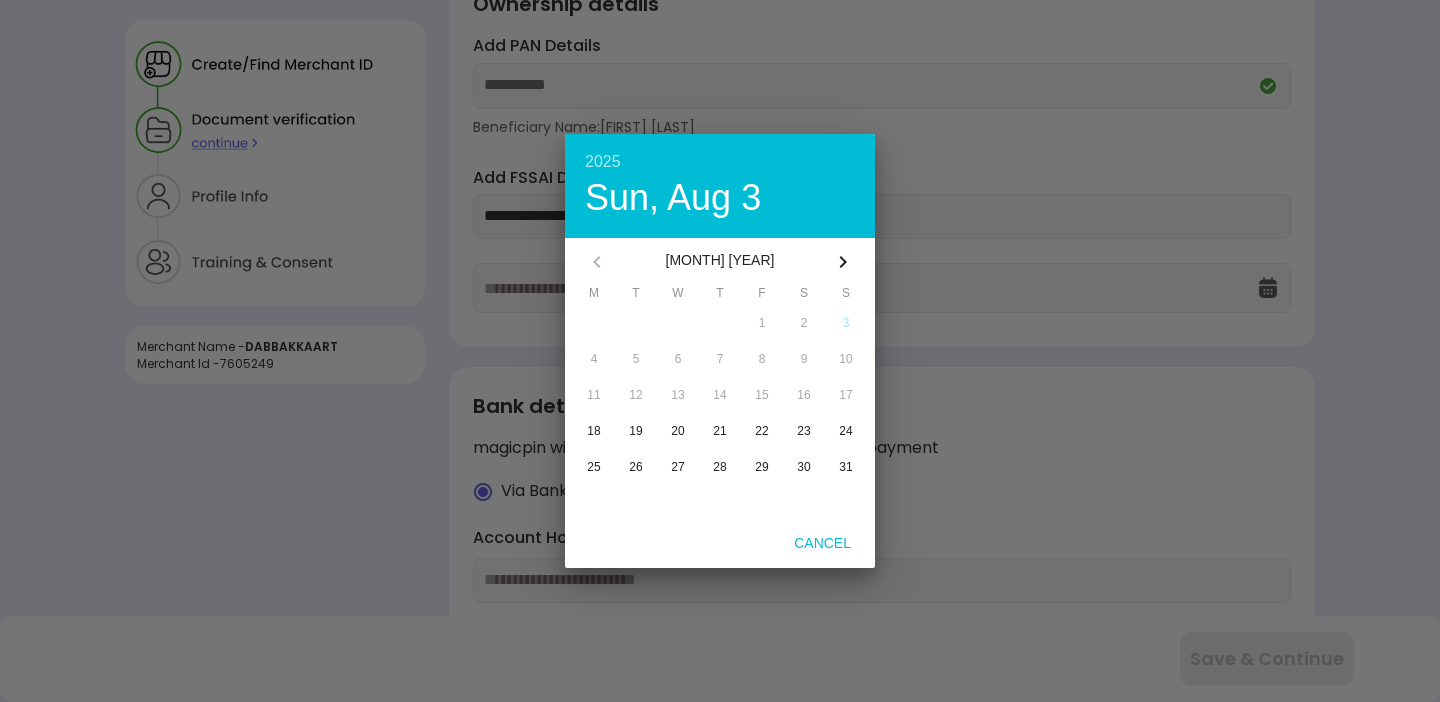 click on "[MONTH] [YEAR]" at bounding box center [720, 262] 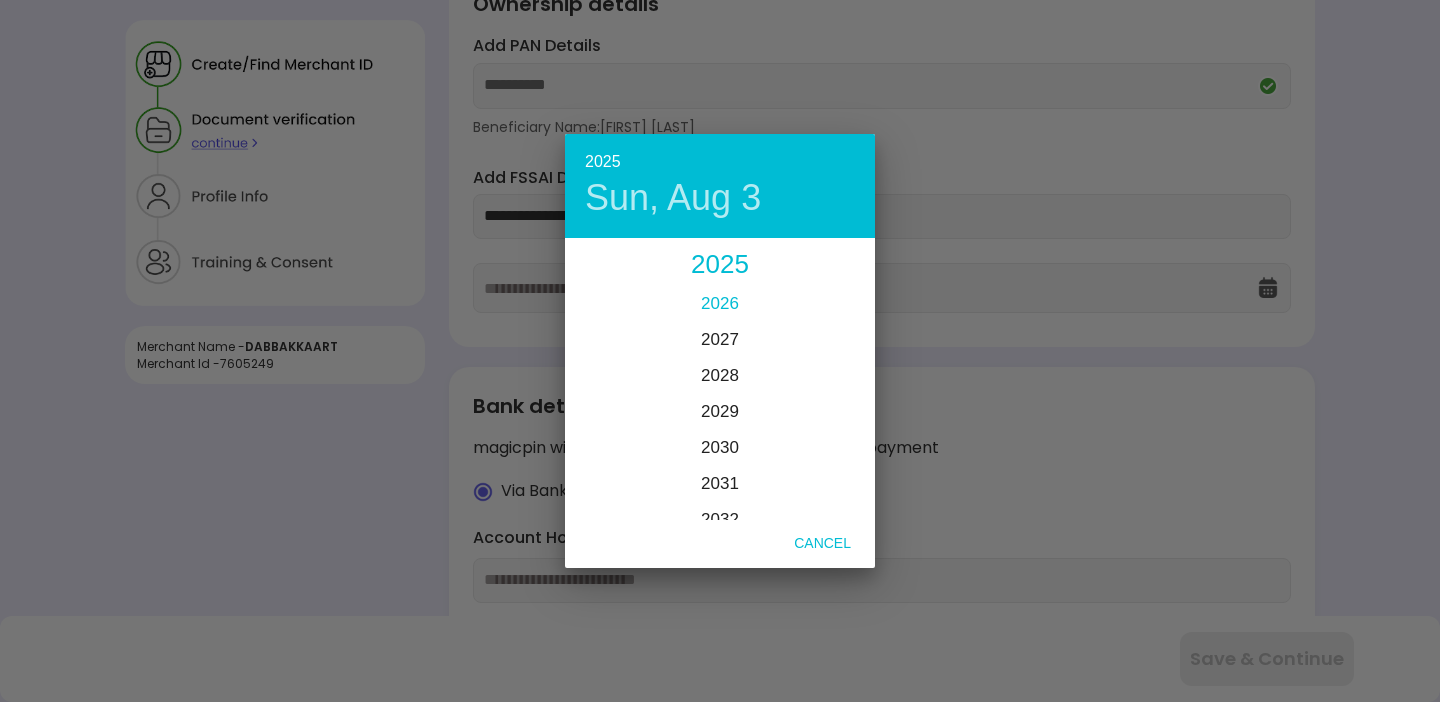 click on "2026" at bounding box center (720, 303) 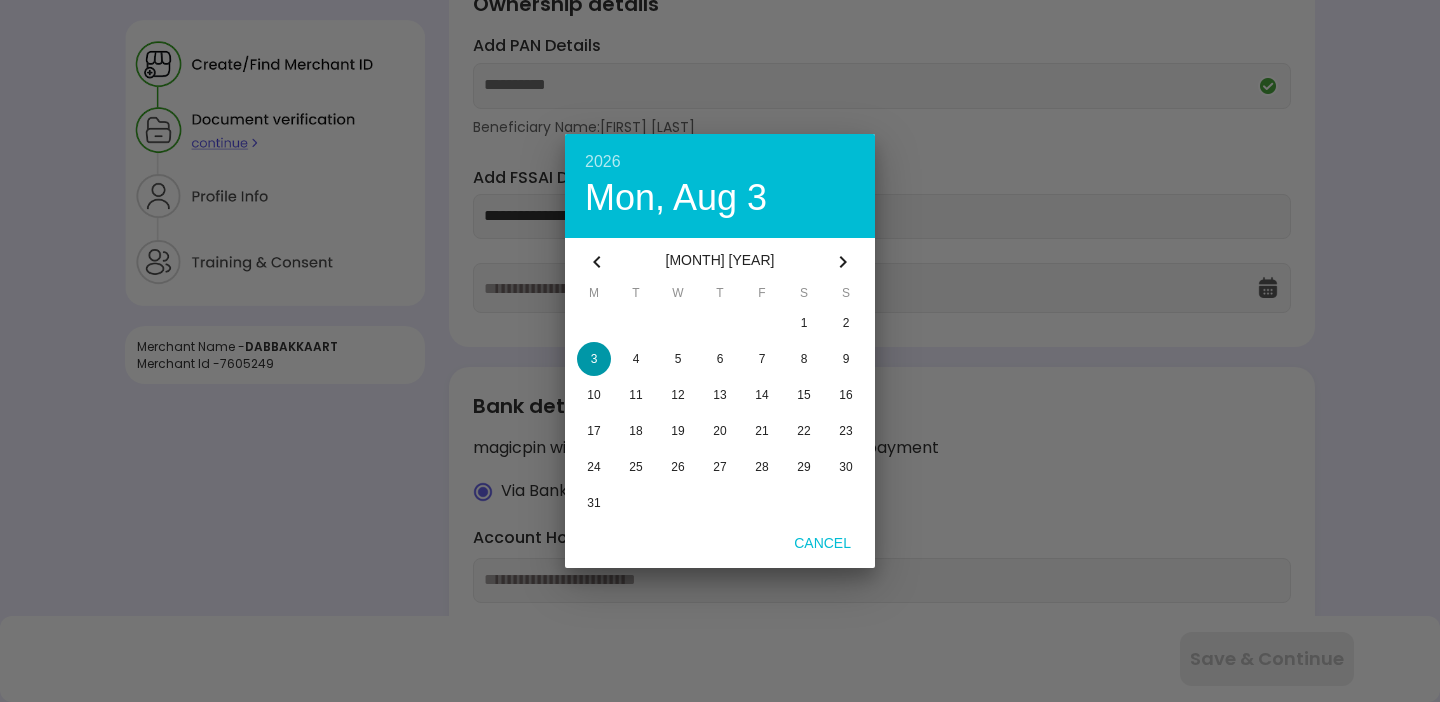 click on "Mon, Aug 3" at bounding box center (720, 198) 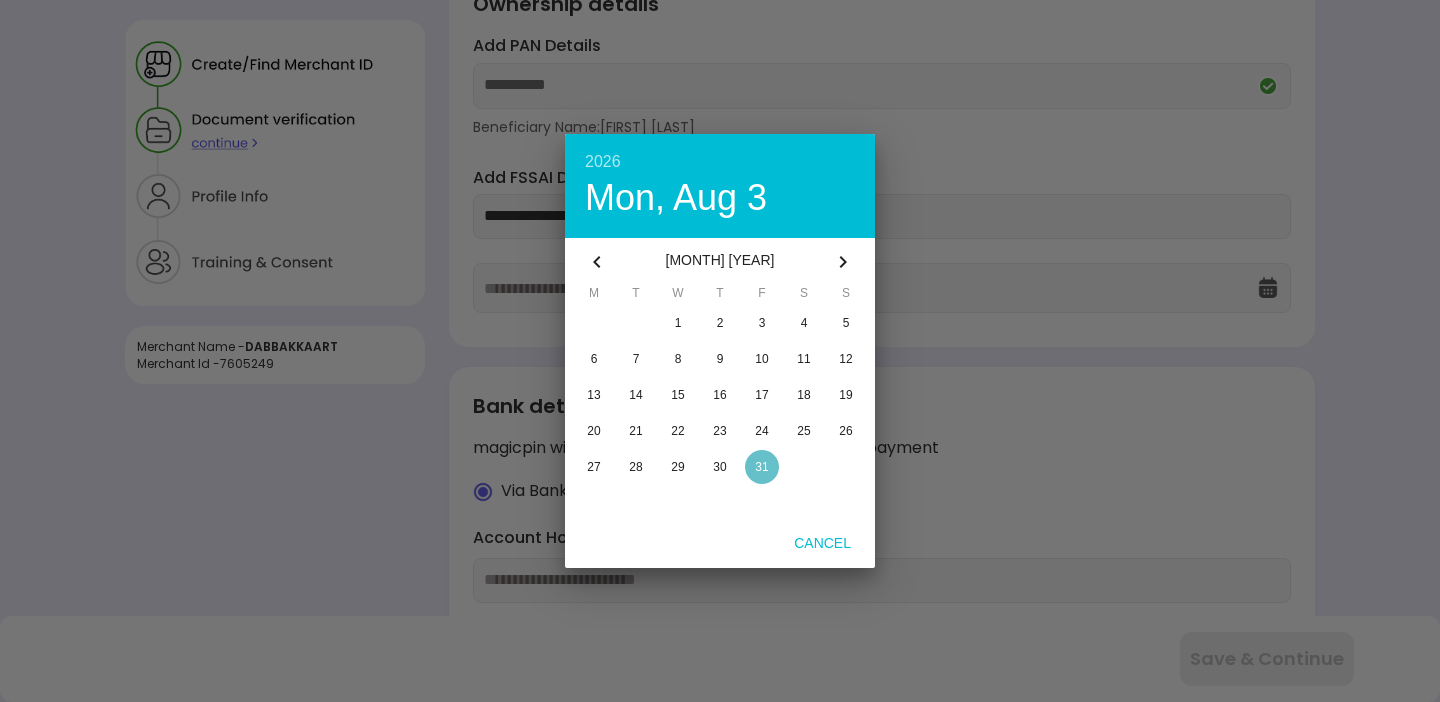 click at bounding box center (762, 467) 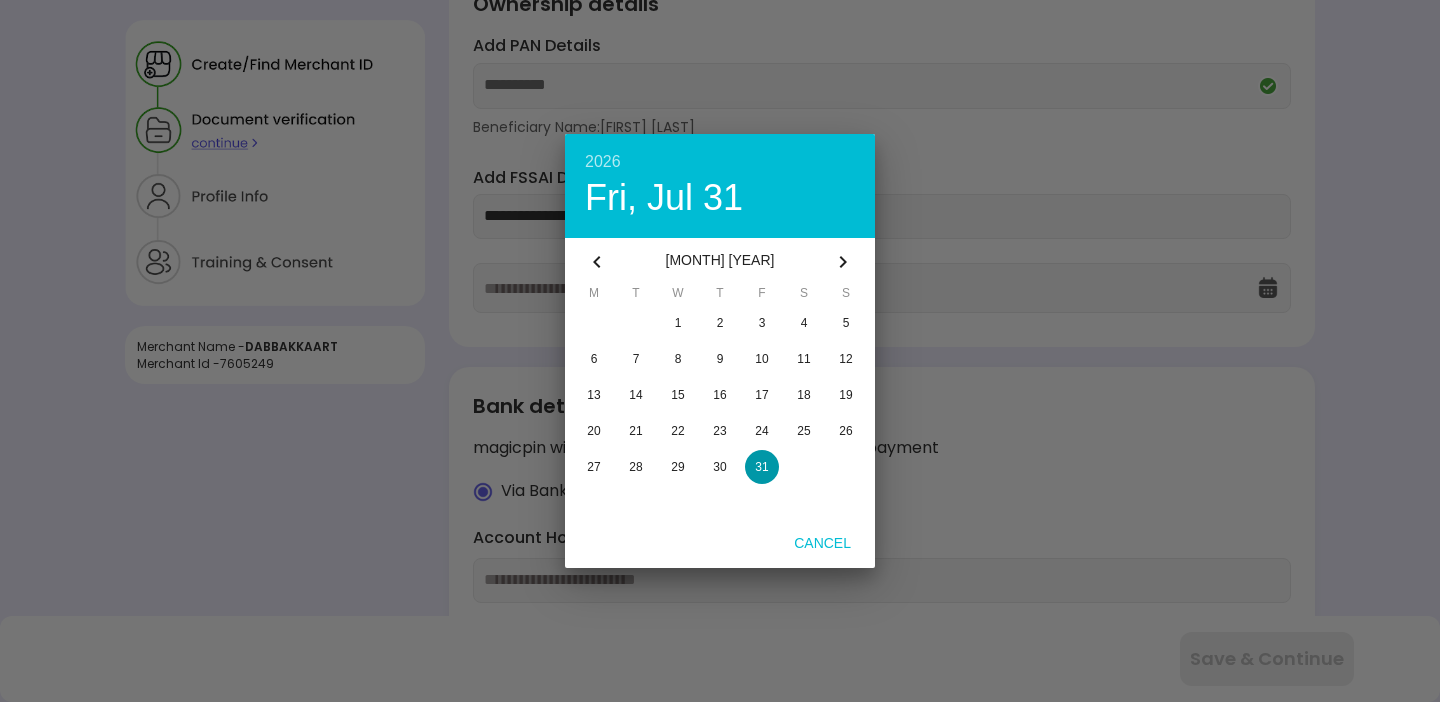 type on "**********" 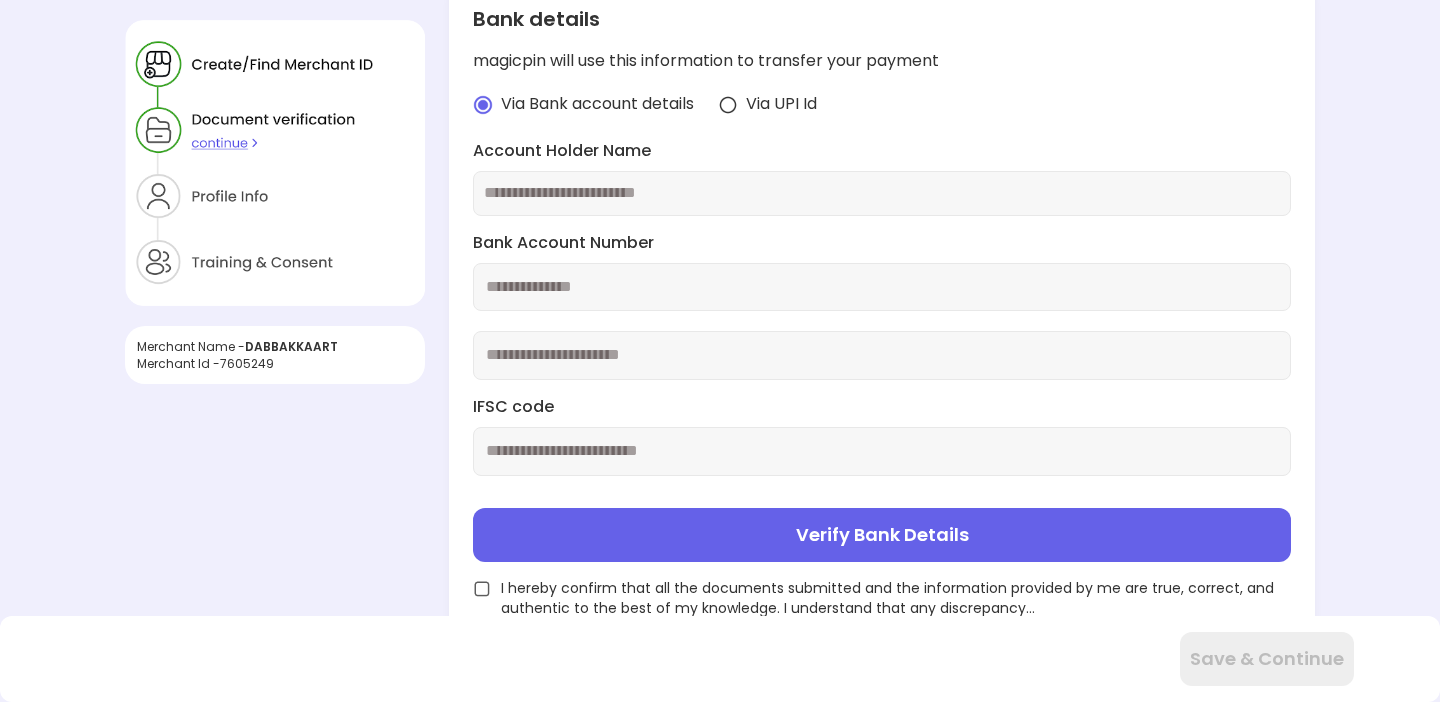 scroll, scrollTop: 513, scrollLeft: 0, axis: vertical 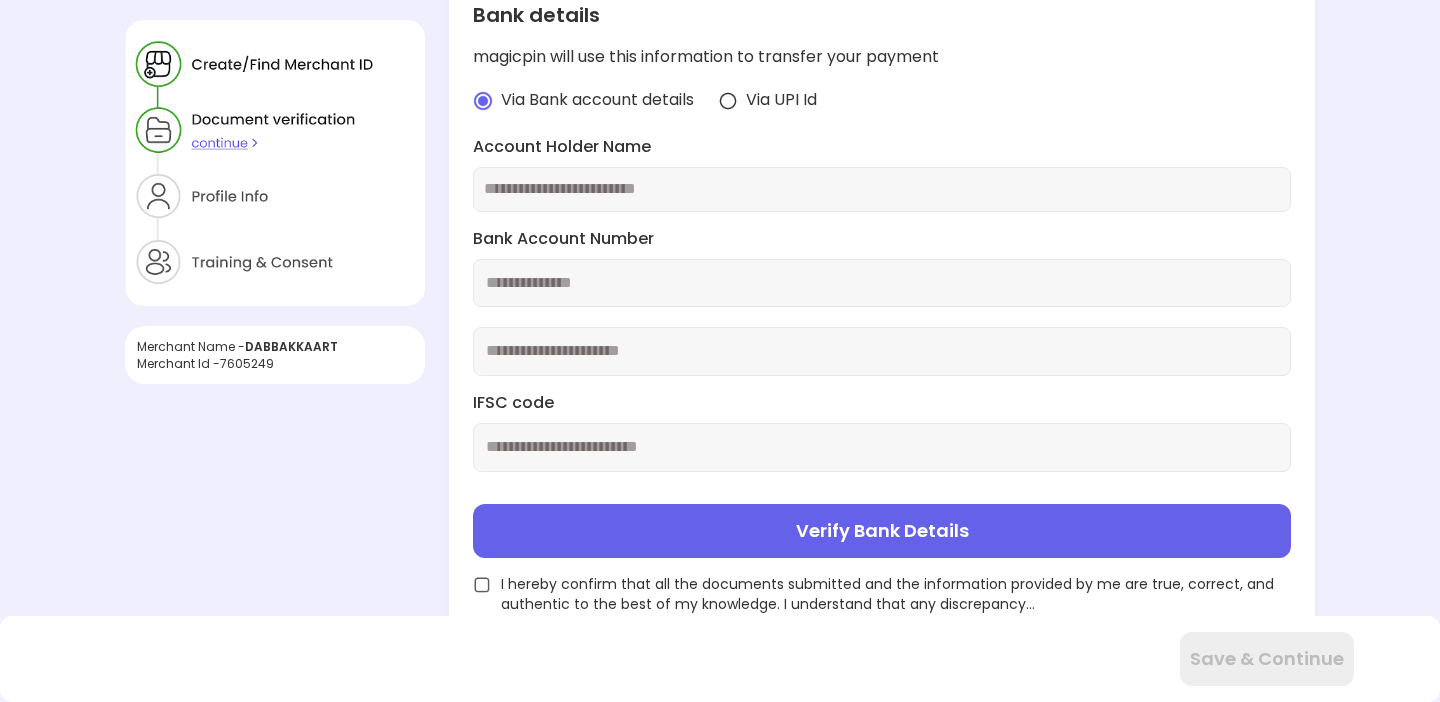 click at bounding box center (882, 189) 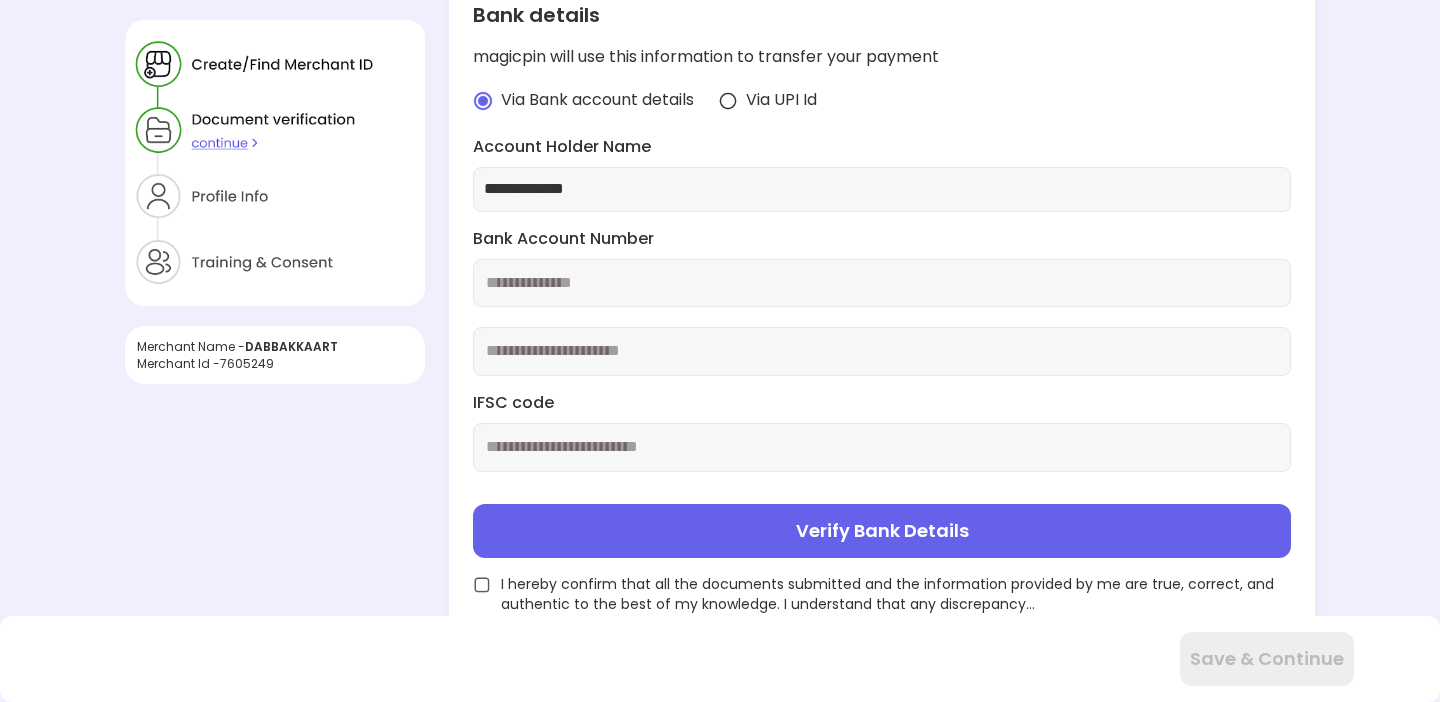type on "**********" 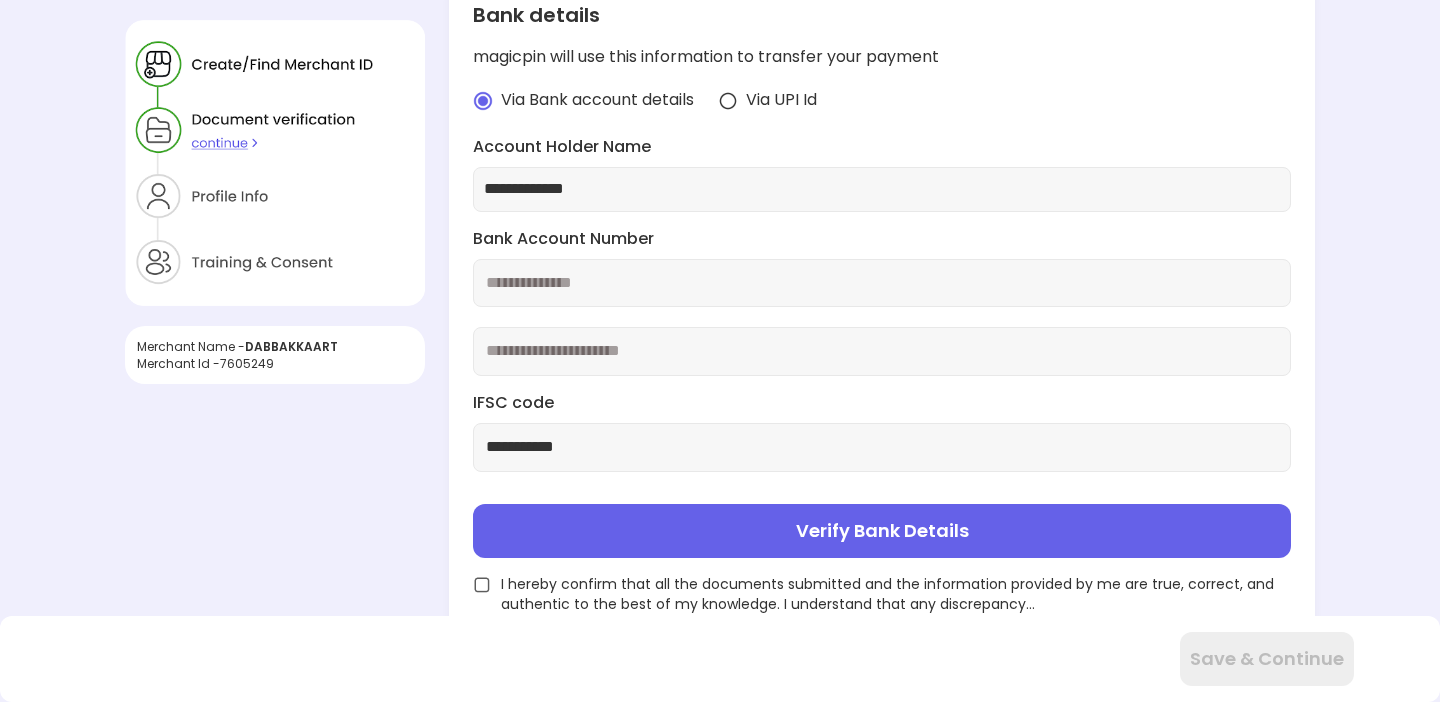 type on "**********" 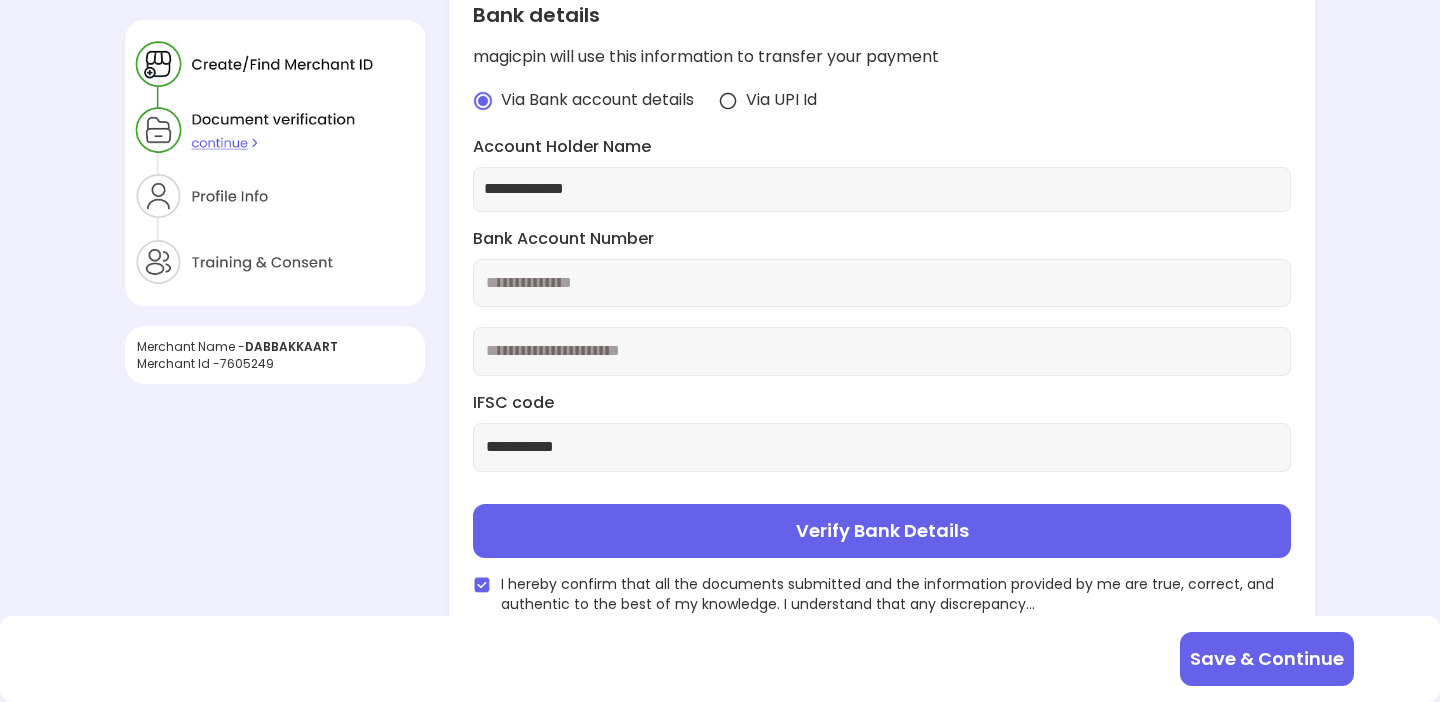 click on "Verify Bank Details" at bounding box center (882, 531) 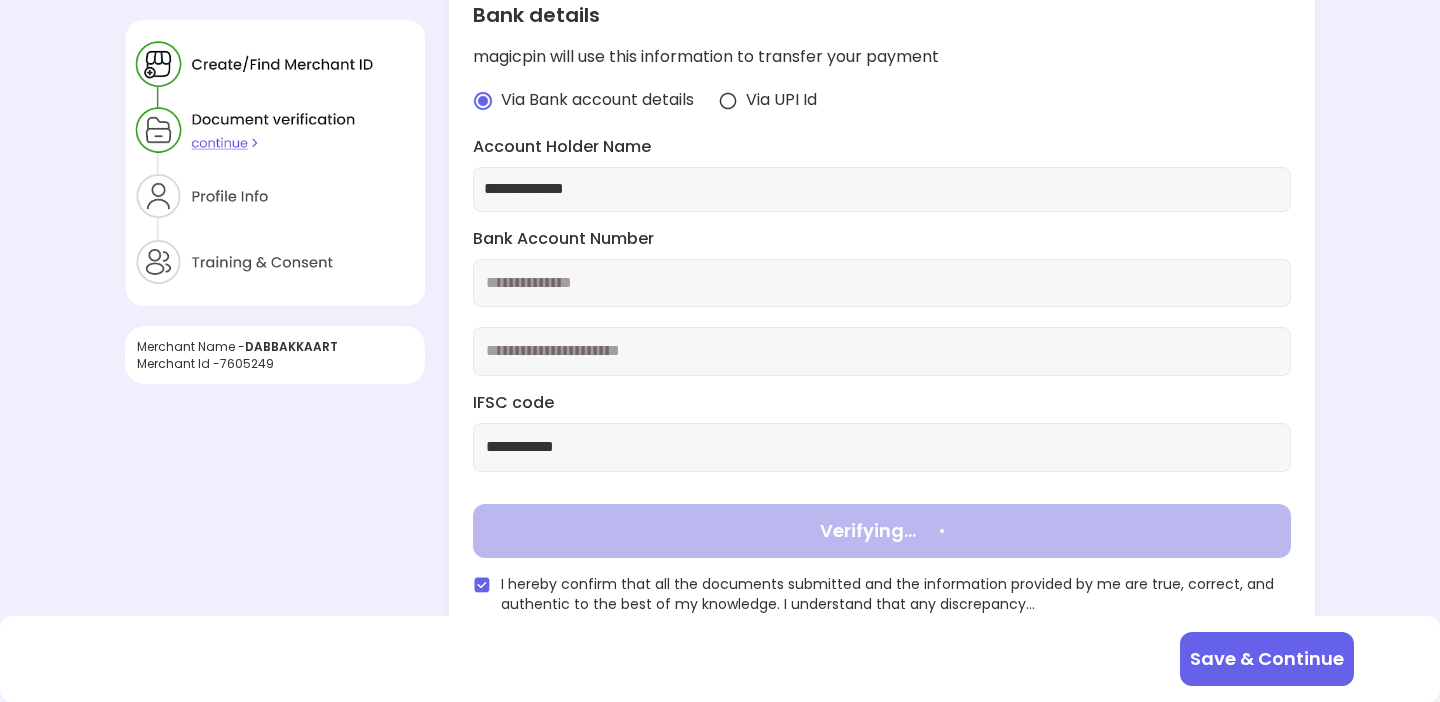 type on "**********" 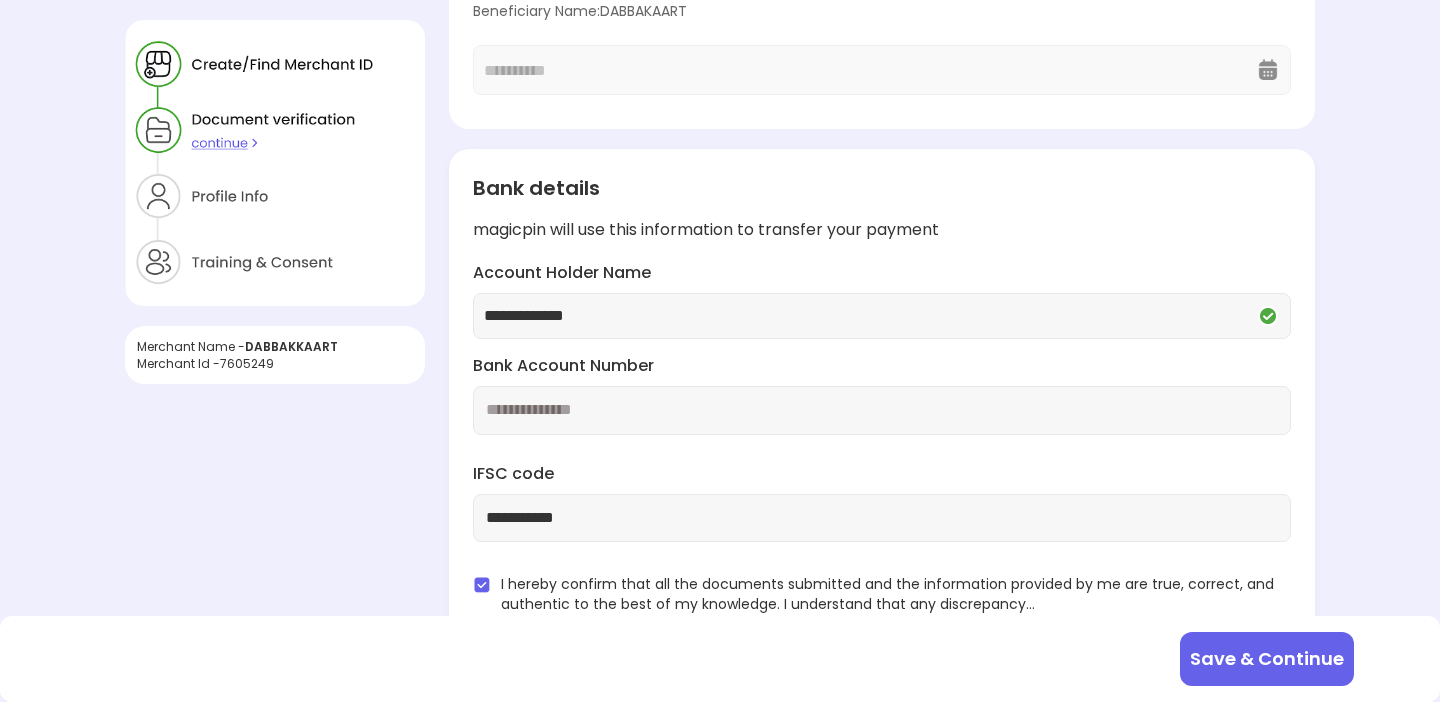 scroll, scrollTop: 340, scrollLeft: 0, axis: vertical 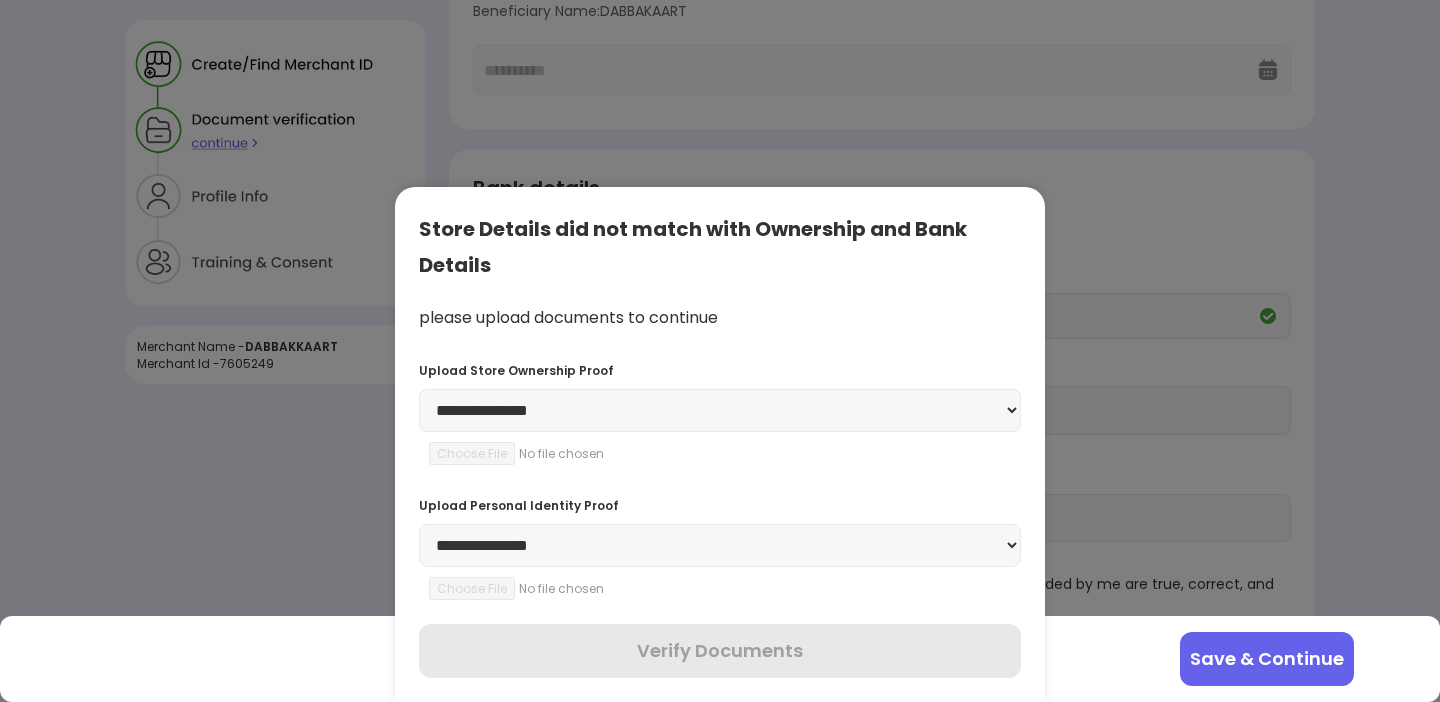click on "**********" at bounding box center [720, 410] 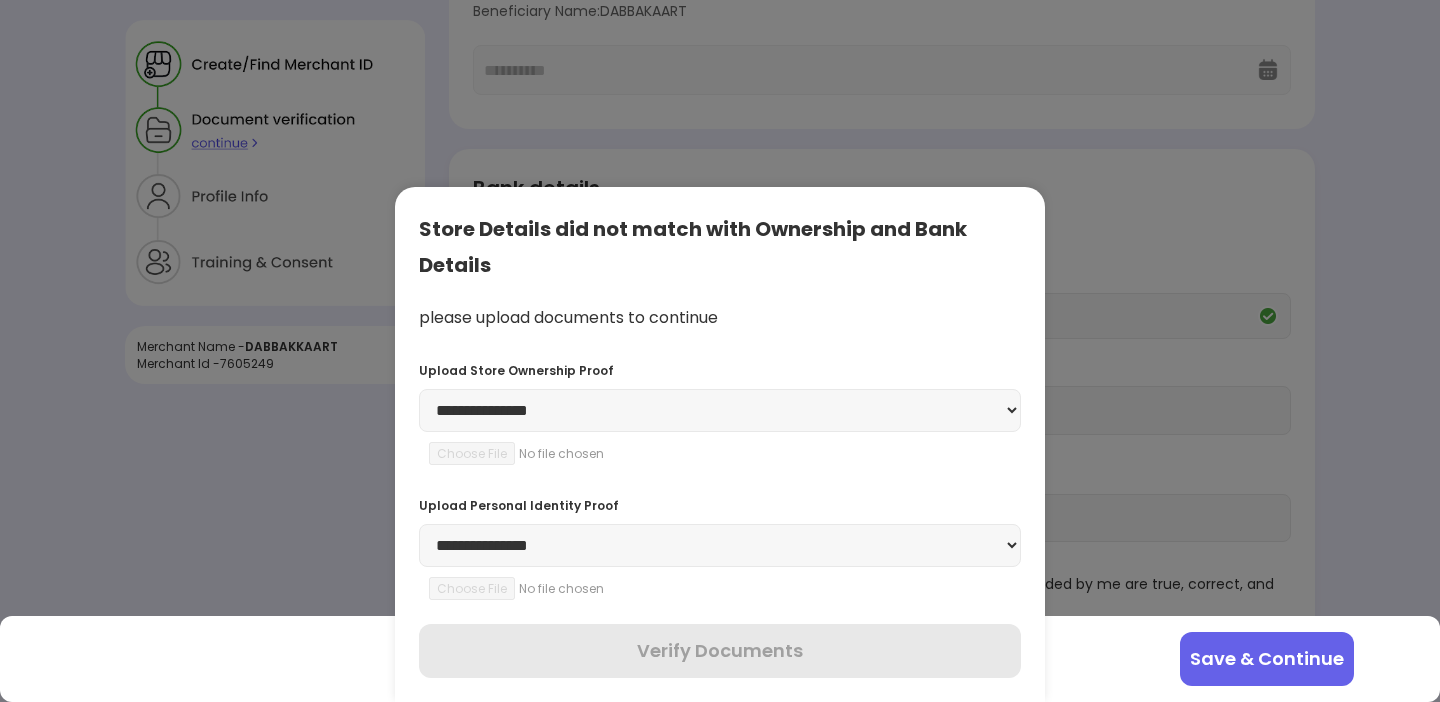 select on "**********" 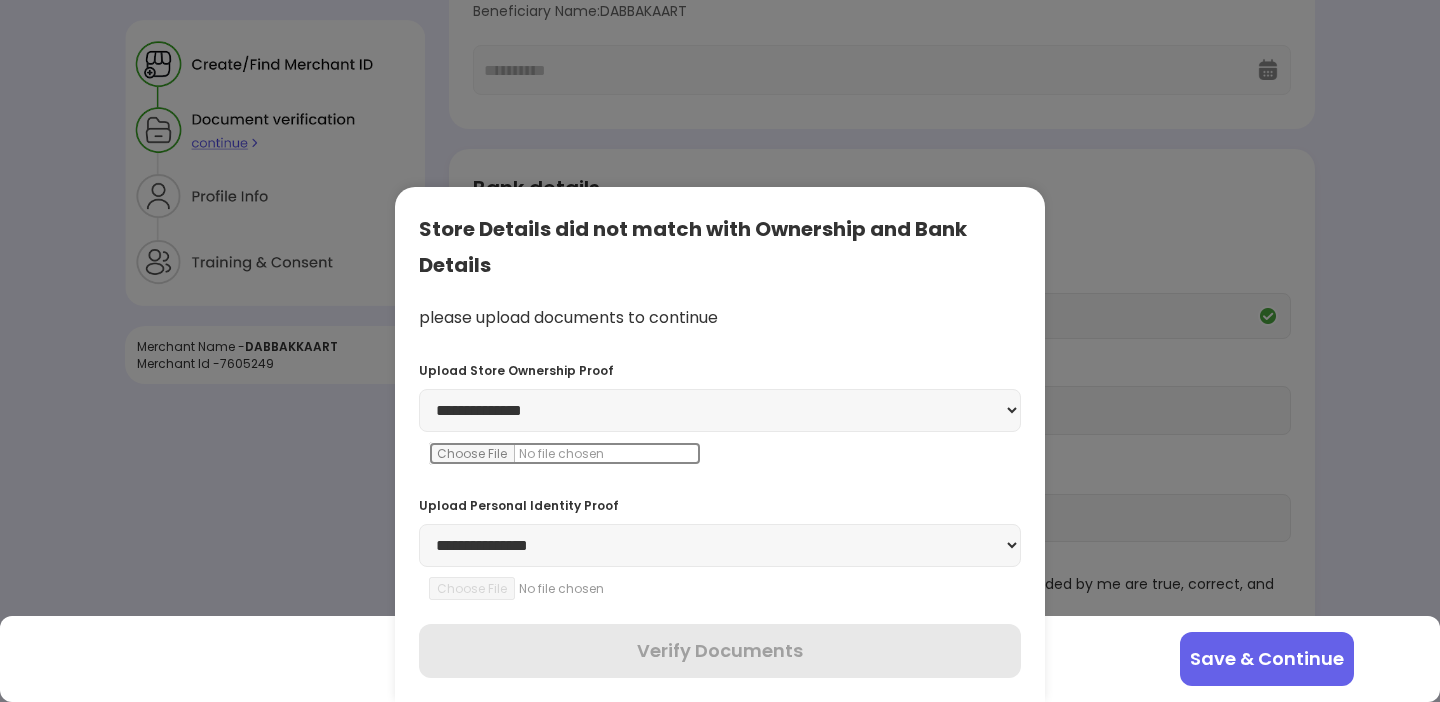 click at bounding box center [565, 453] 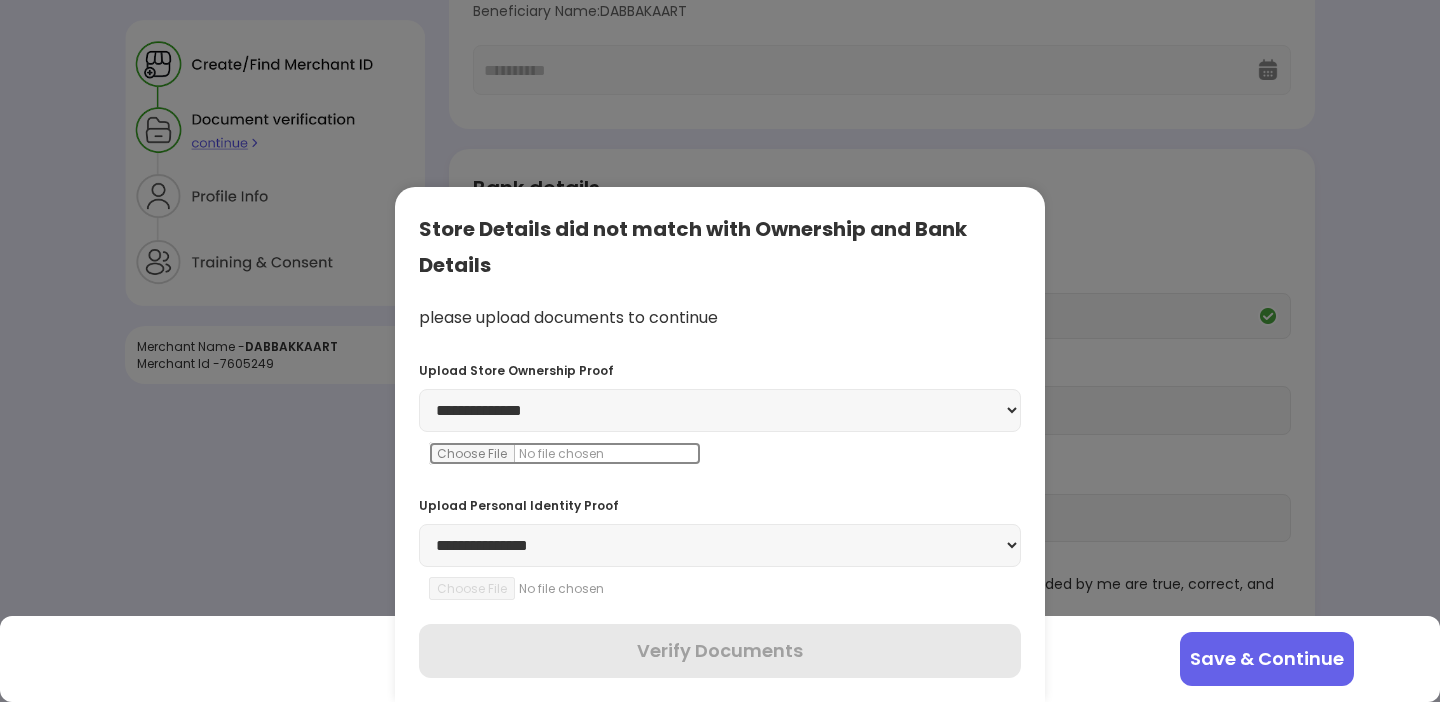 type on "**********" 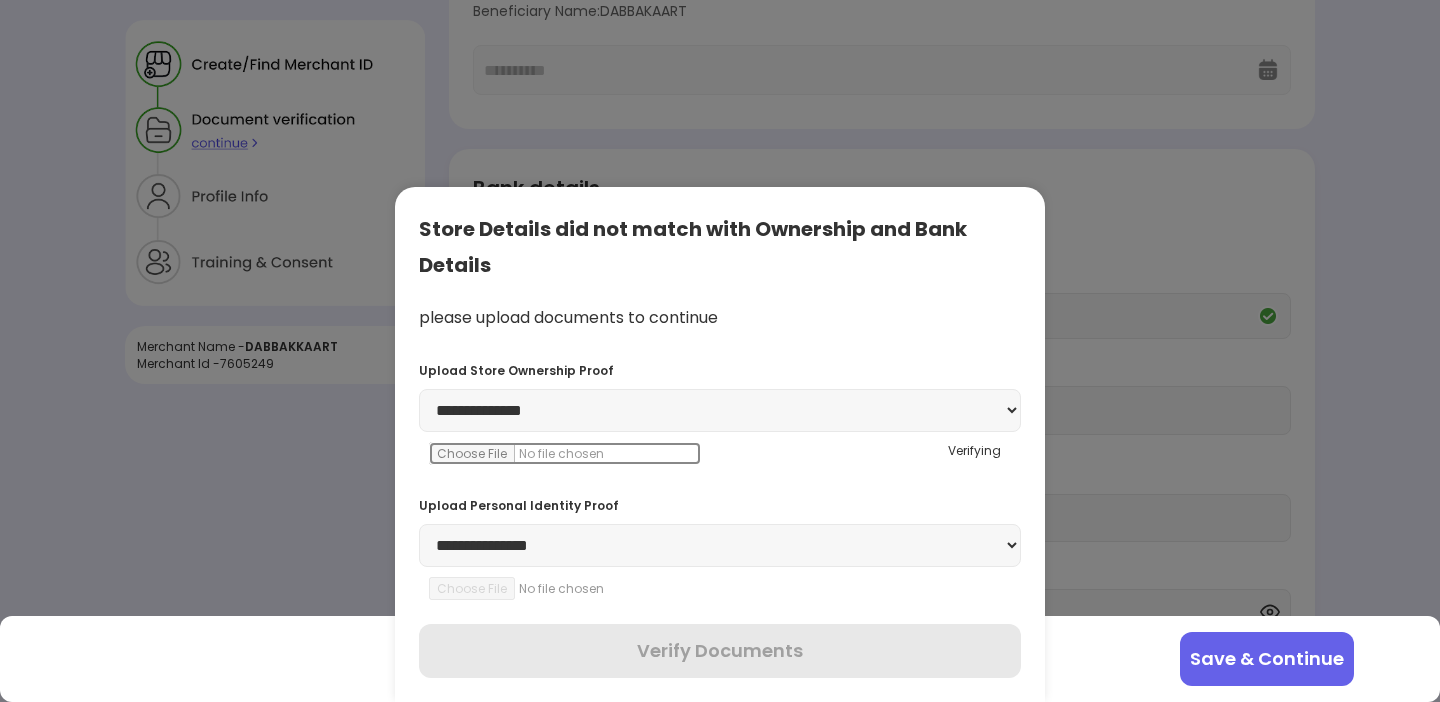 scroll, scrollTop: 343, scrollLeft: 0, axis: vertical 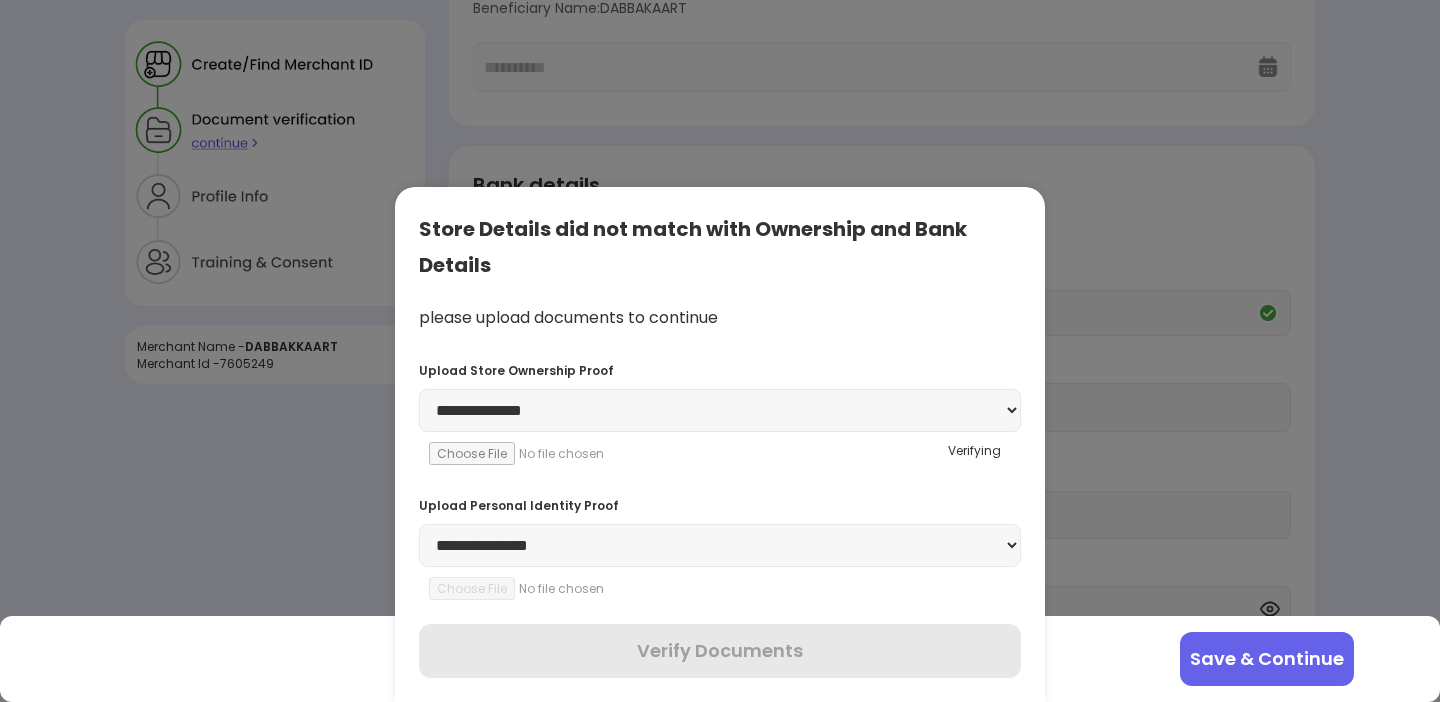click on "**********" at bounding box center [720, 545] 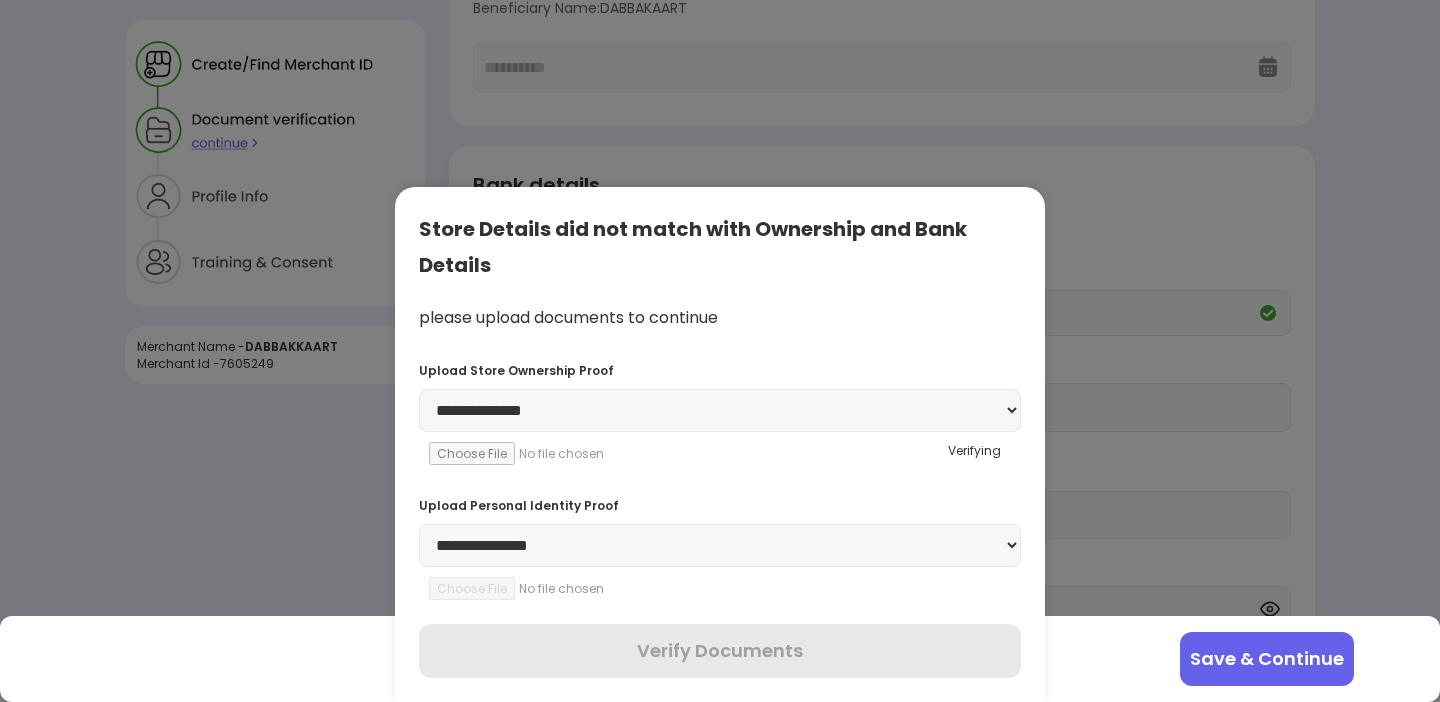 select on "********" 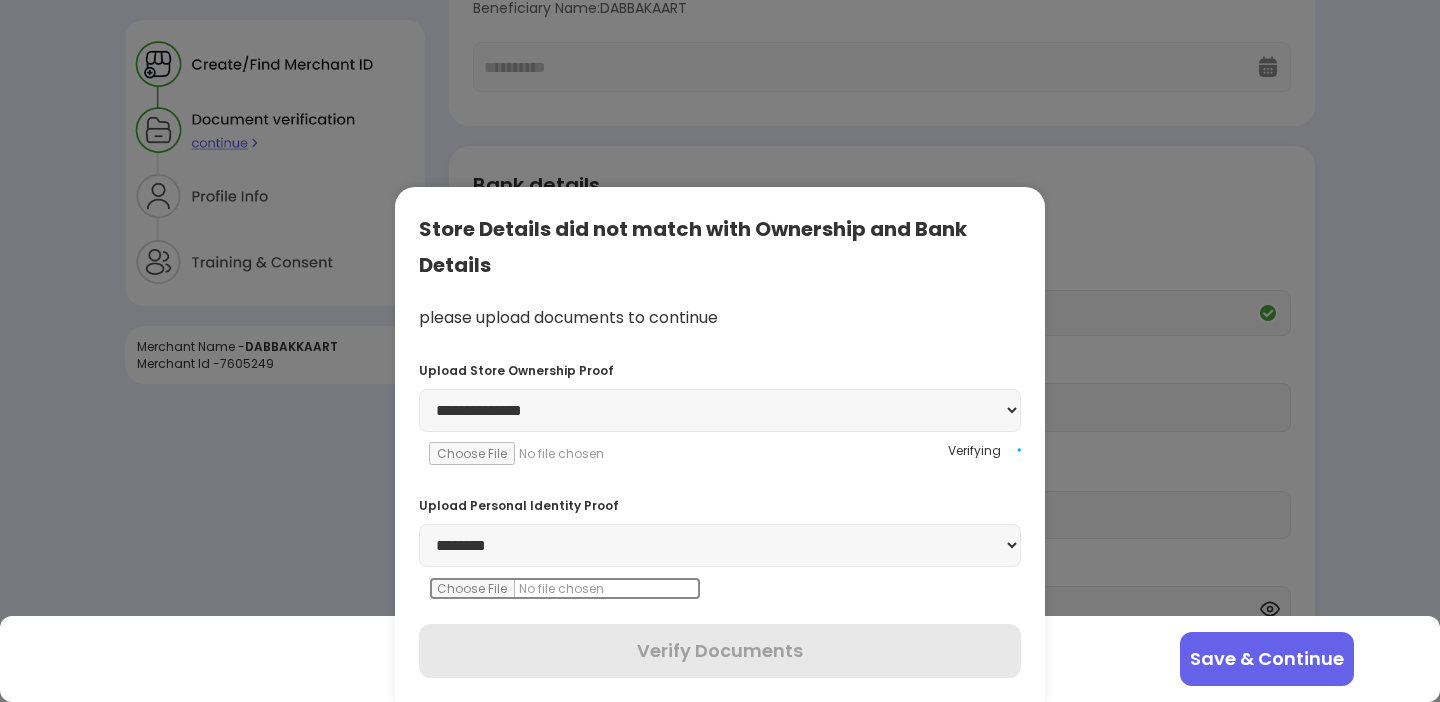 click at bounding box center [565, 588] 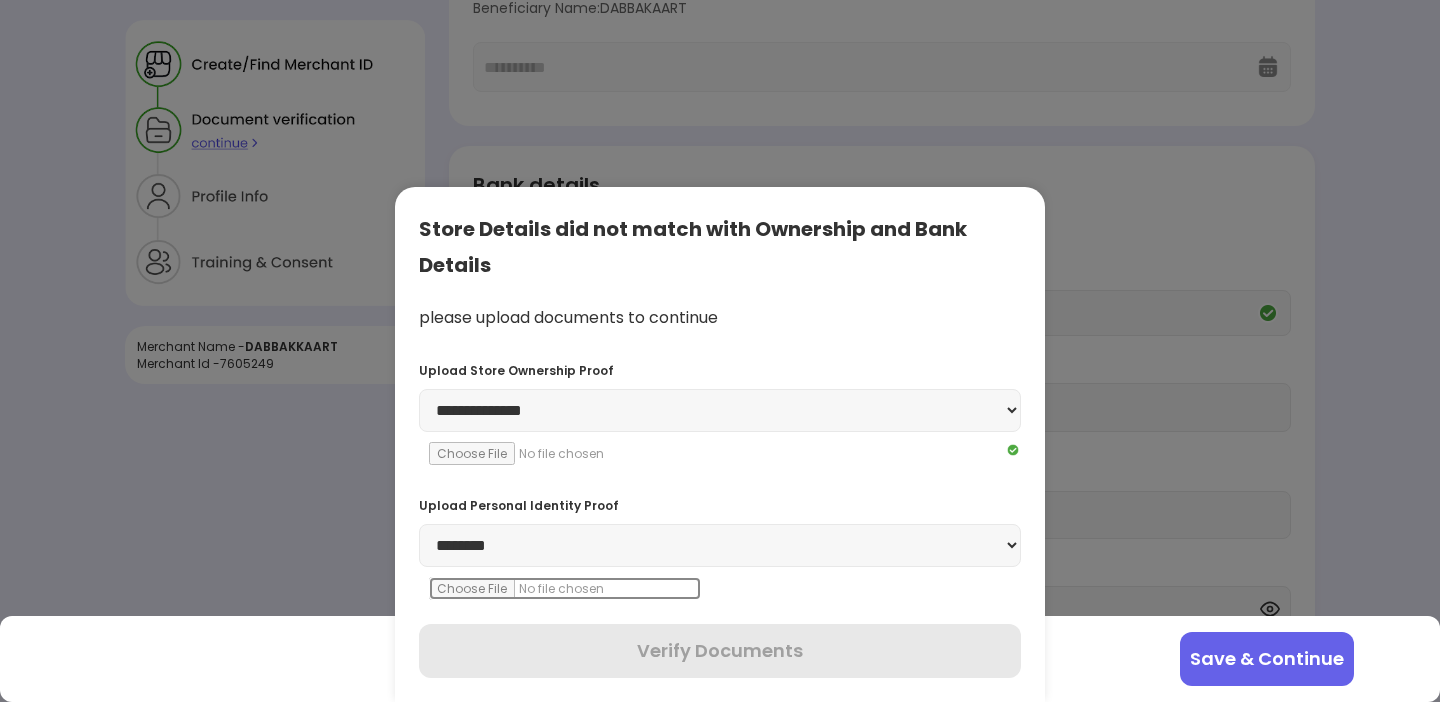 type on "**********" 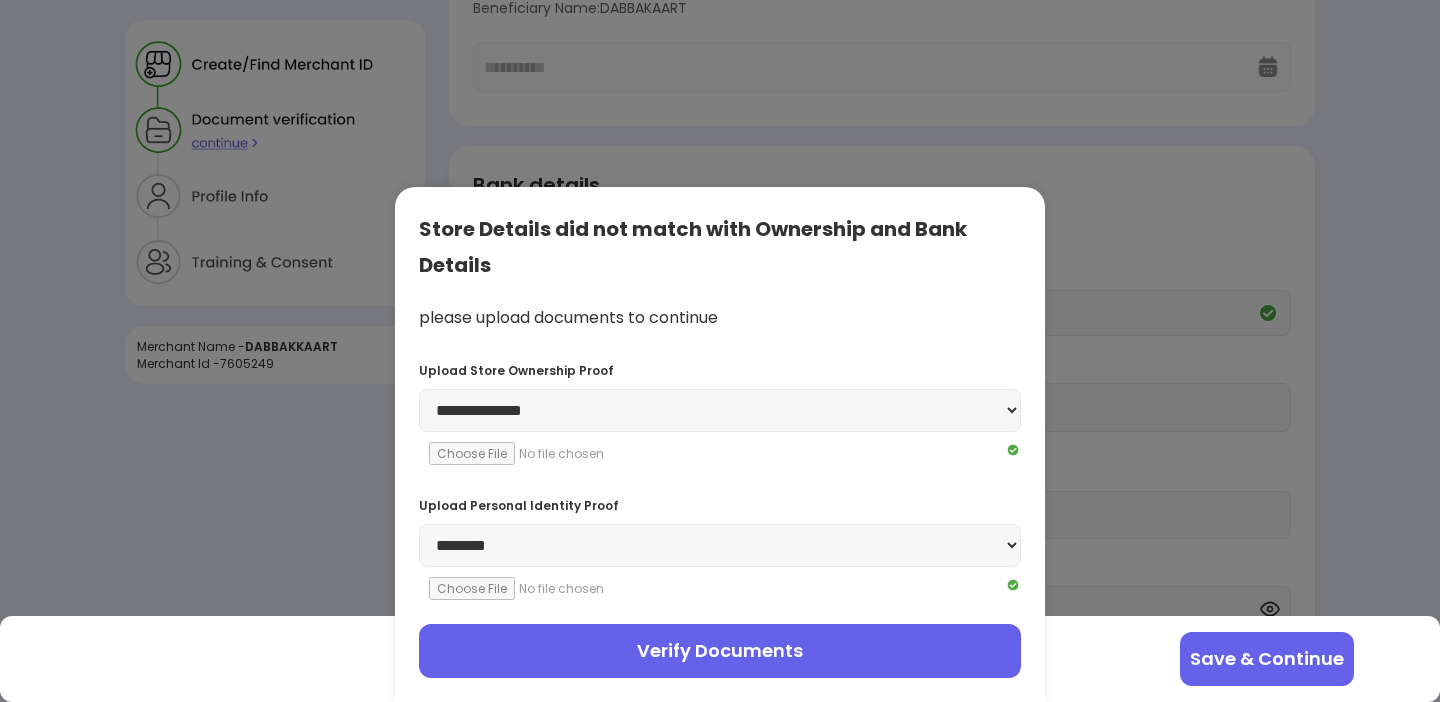 click on "Verify Documents" at bounding box center [720, 651] 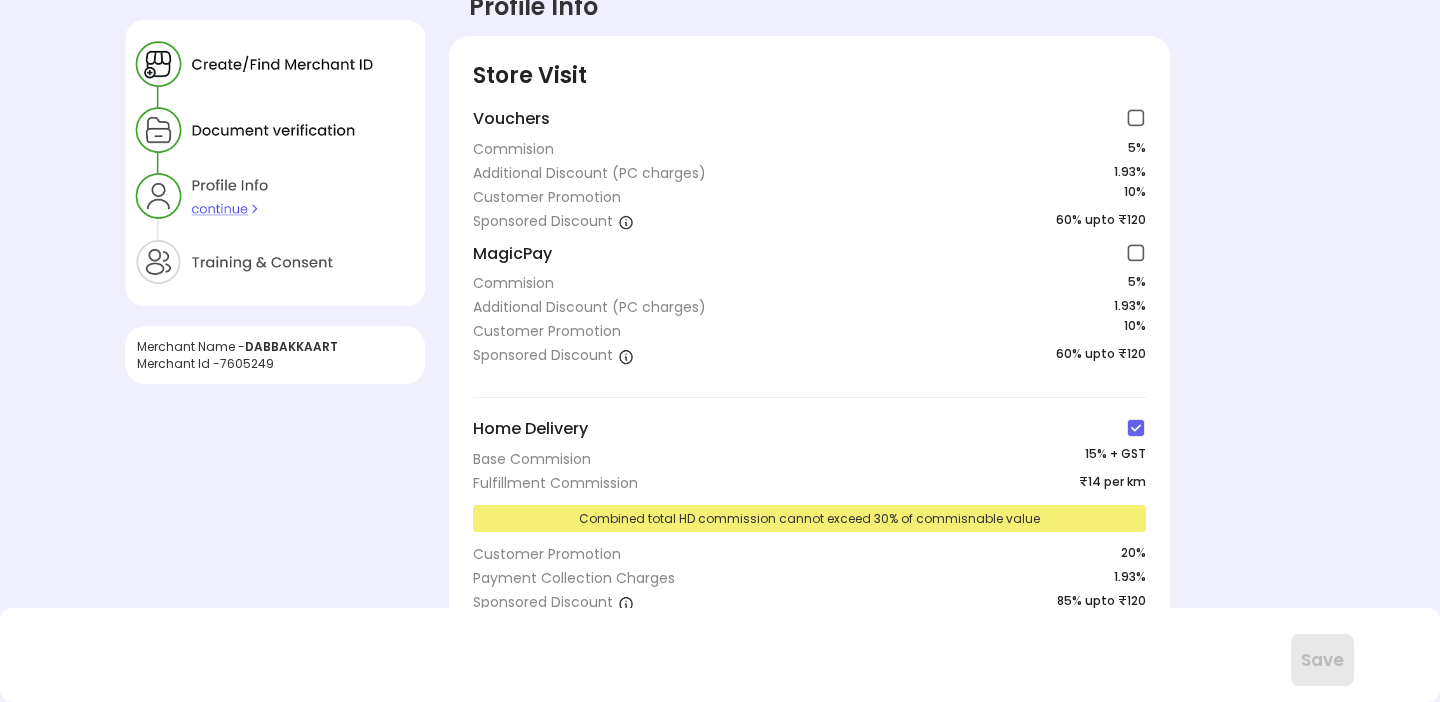 scroll, scrollTop: 33, scrollLeft: 0, axis: vertical 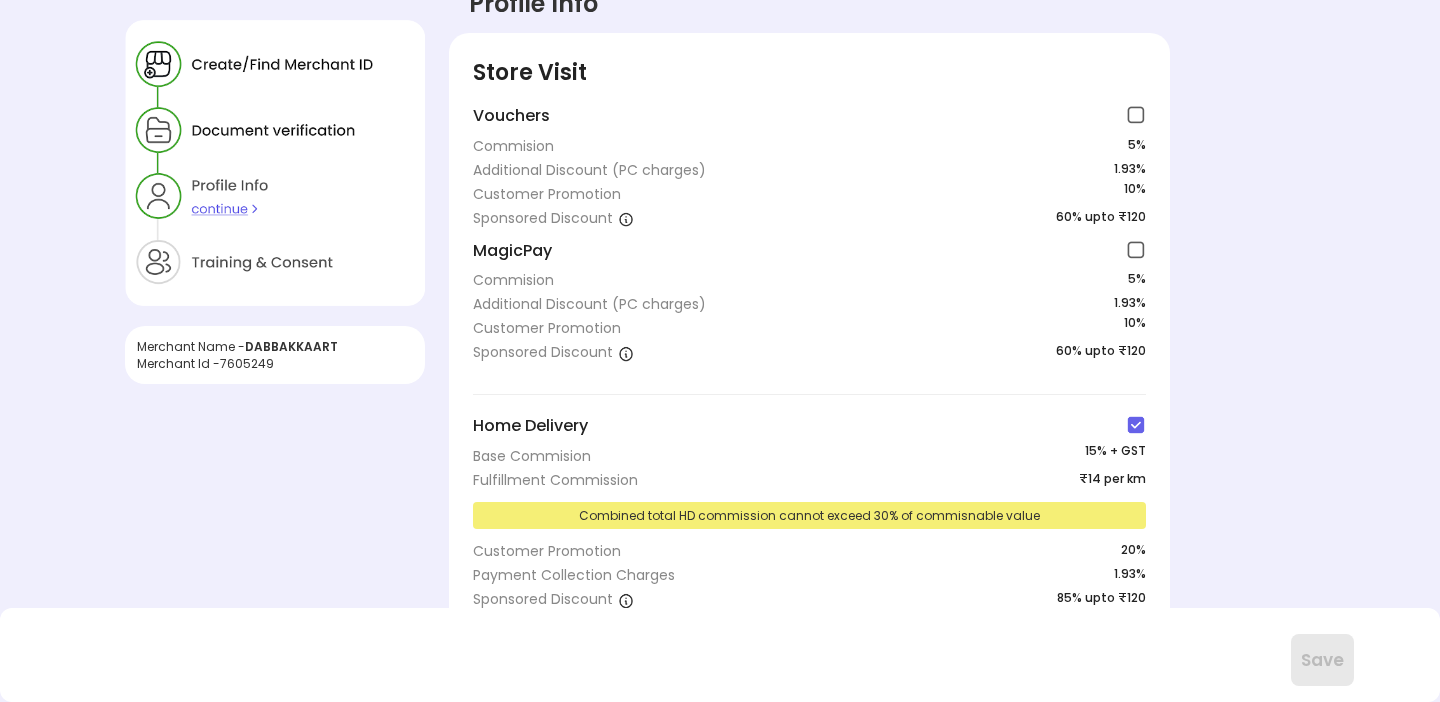 click at bounding box center [1136, 250] 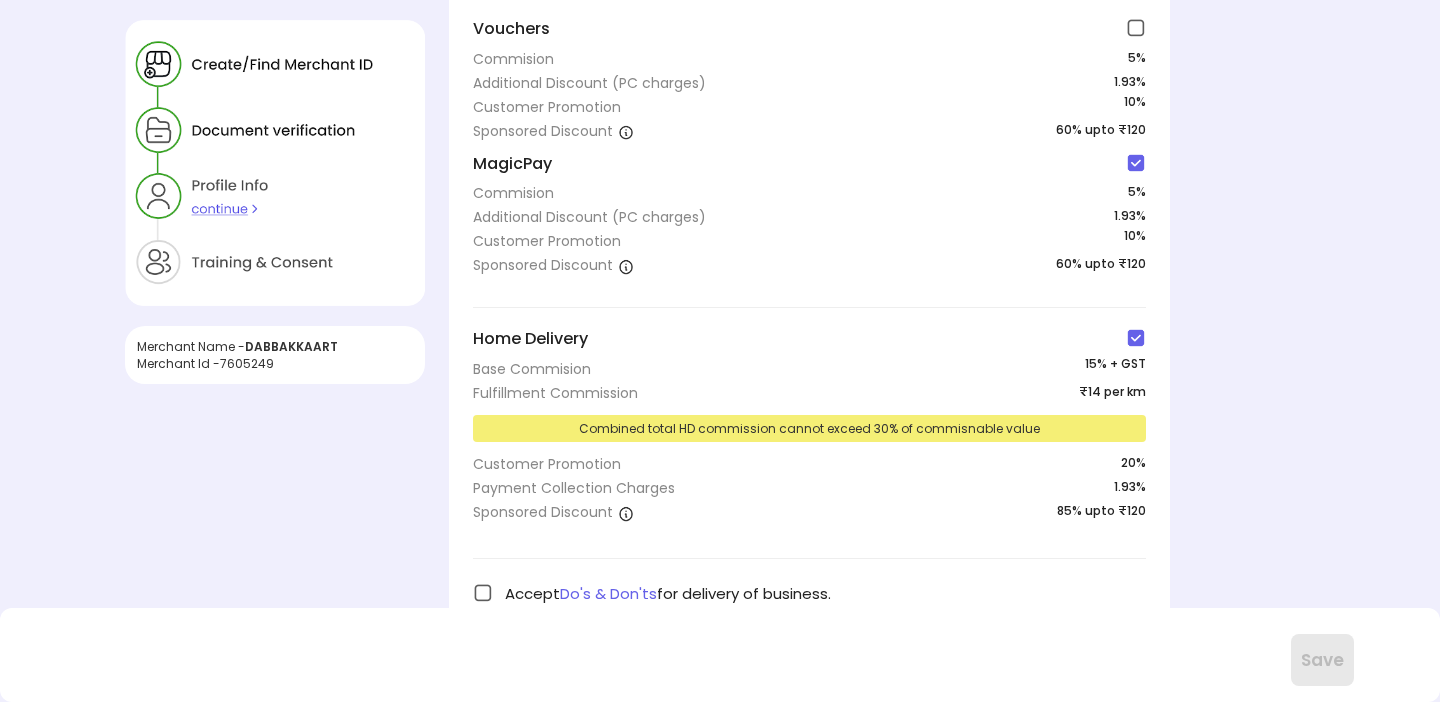 scroll, scrollTop: 87, scrollLeft: 0, axis: vertical 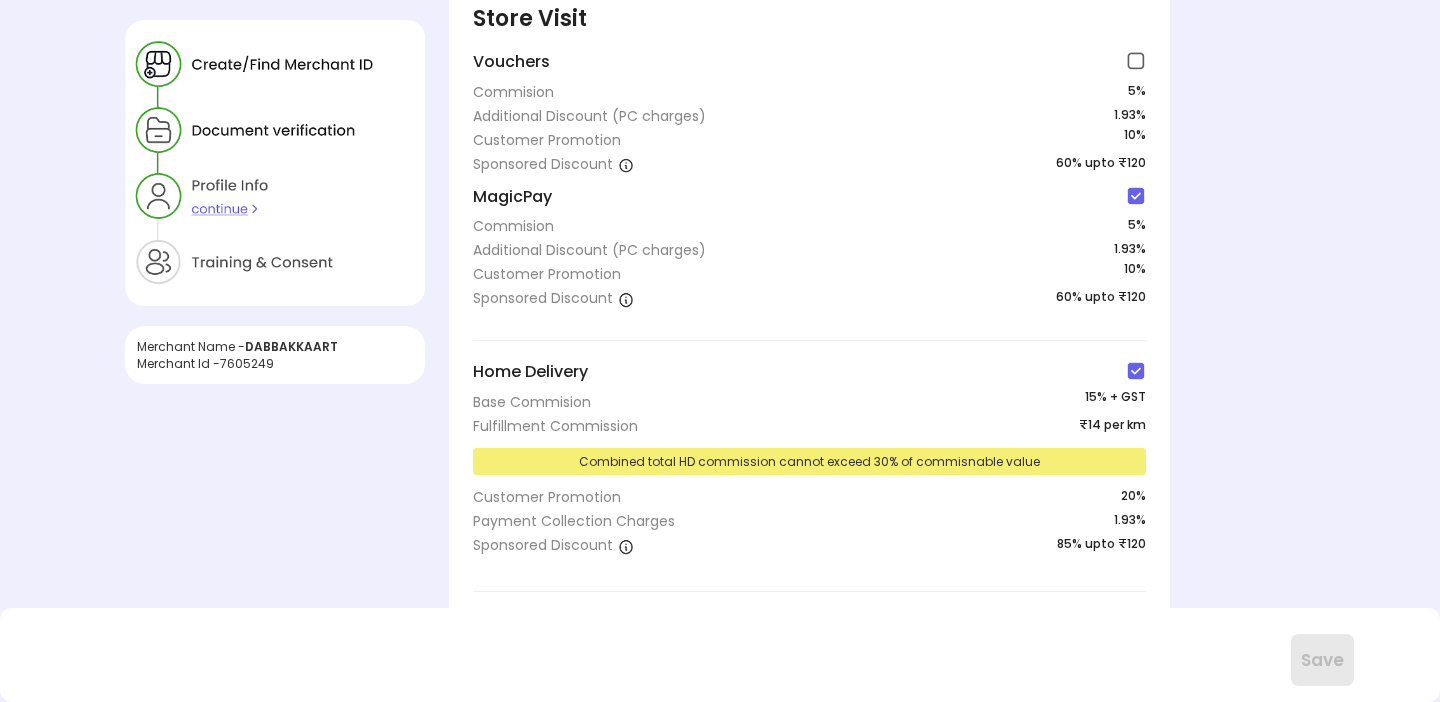click on "Store Visit Vouchers Commision  5 % Additional Discount (PC charges)  1.93% Customer Promotion  10 % Sponsored Discount     60% upto ₹120 MagicPay Commision  5 % Additional Discount (PC charges)  1.93% Customer Promotion  10 % Sponsored Discount     60% upto ₹120 Home Delivery Base Commision  15 % + GST Fulfillment Commission ₹14 per km Combined total HD commission cannot exceed 30% of commisnable value Customer Promotion  20 % Payment Collection Charges  1.93% Sponsored Discount     85% upto ₹120 Accept  Do's & Don'ts  for delivery of business. Click here to confirm that you have read and agreed to the  Terms and Conditions. Click here to confirm the above Services and respective commercials   Save" at bounding box center [809, 362] 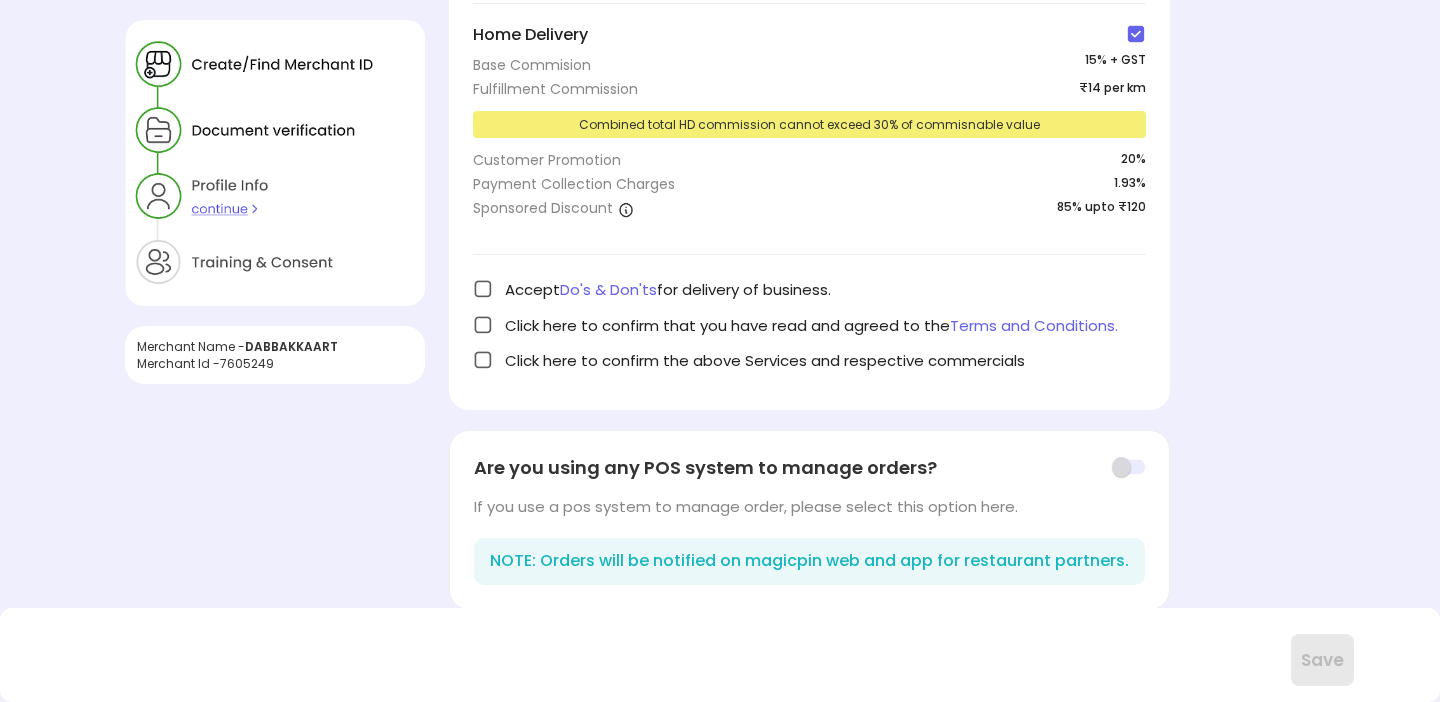 scroll, scrollTop: 426, scrollLeft: 0, axis: vertical 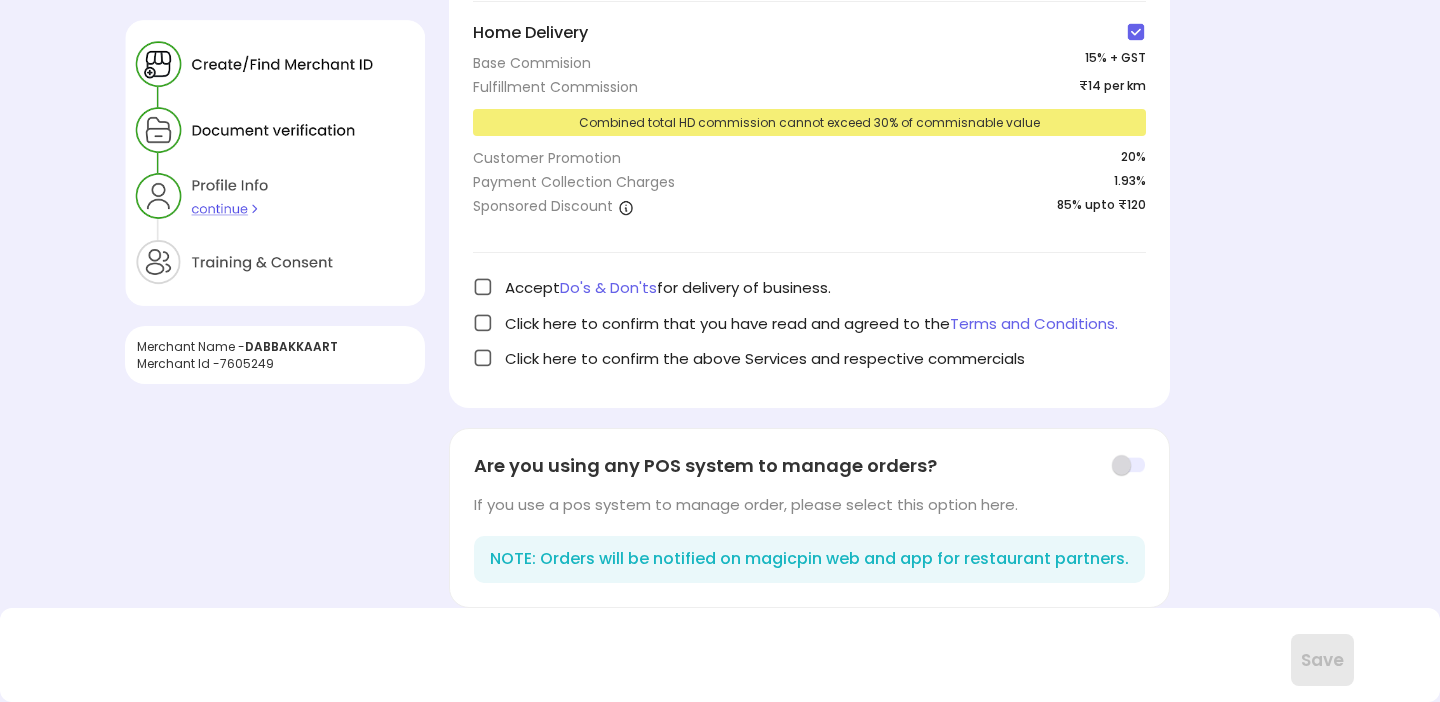 click on "Accept  Do's & Don'ts  for delivery of business." at bounding box center [809, 287] 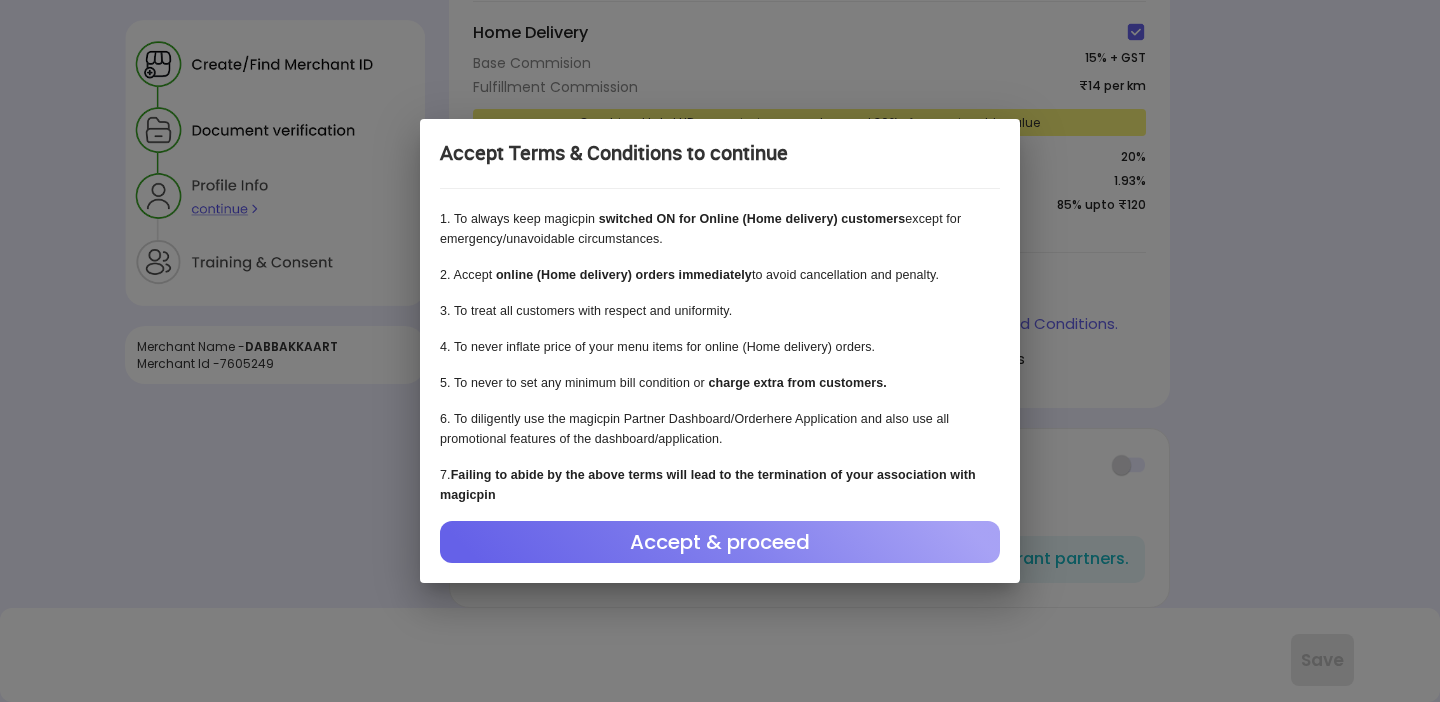 click on "Accept & proceed" at bounding box center (720, 542) 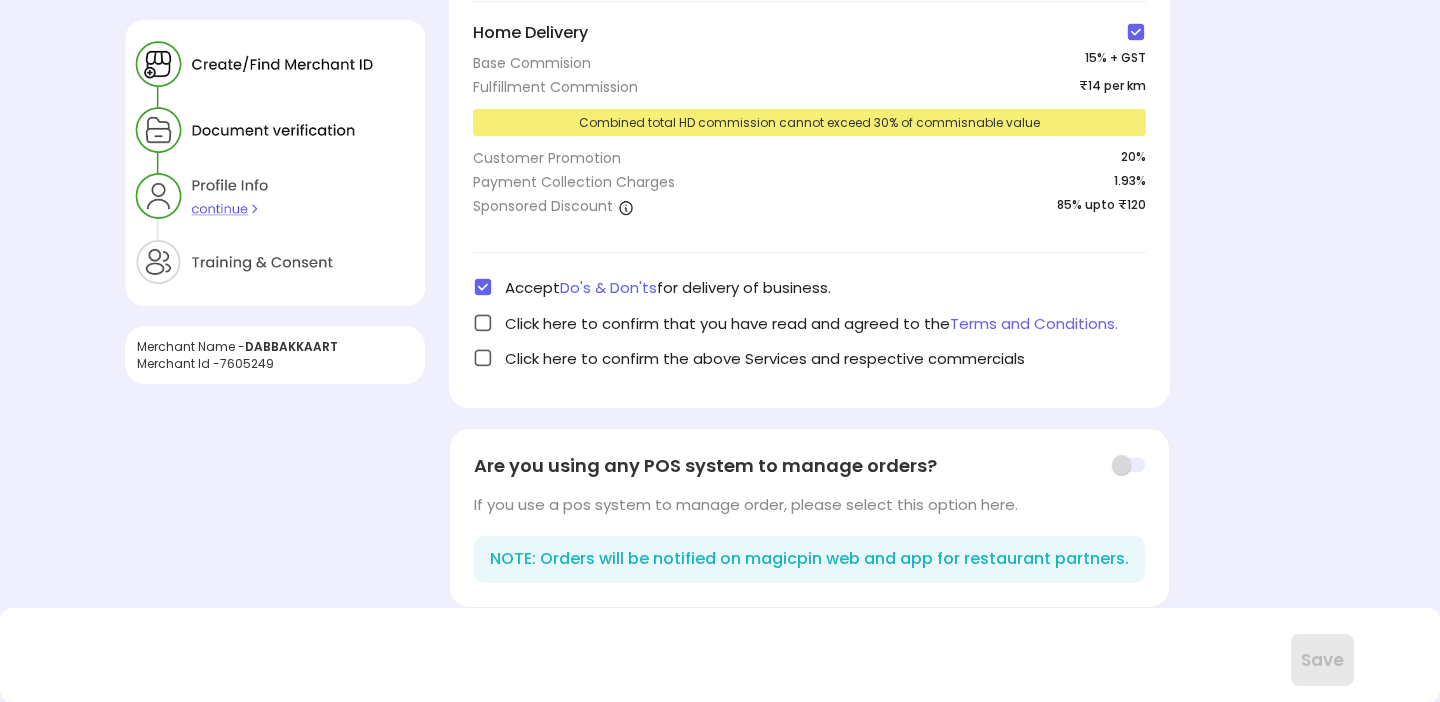click at bounding box center (483, 323) 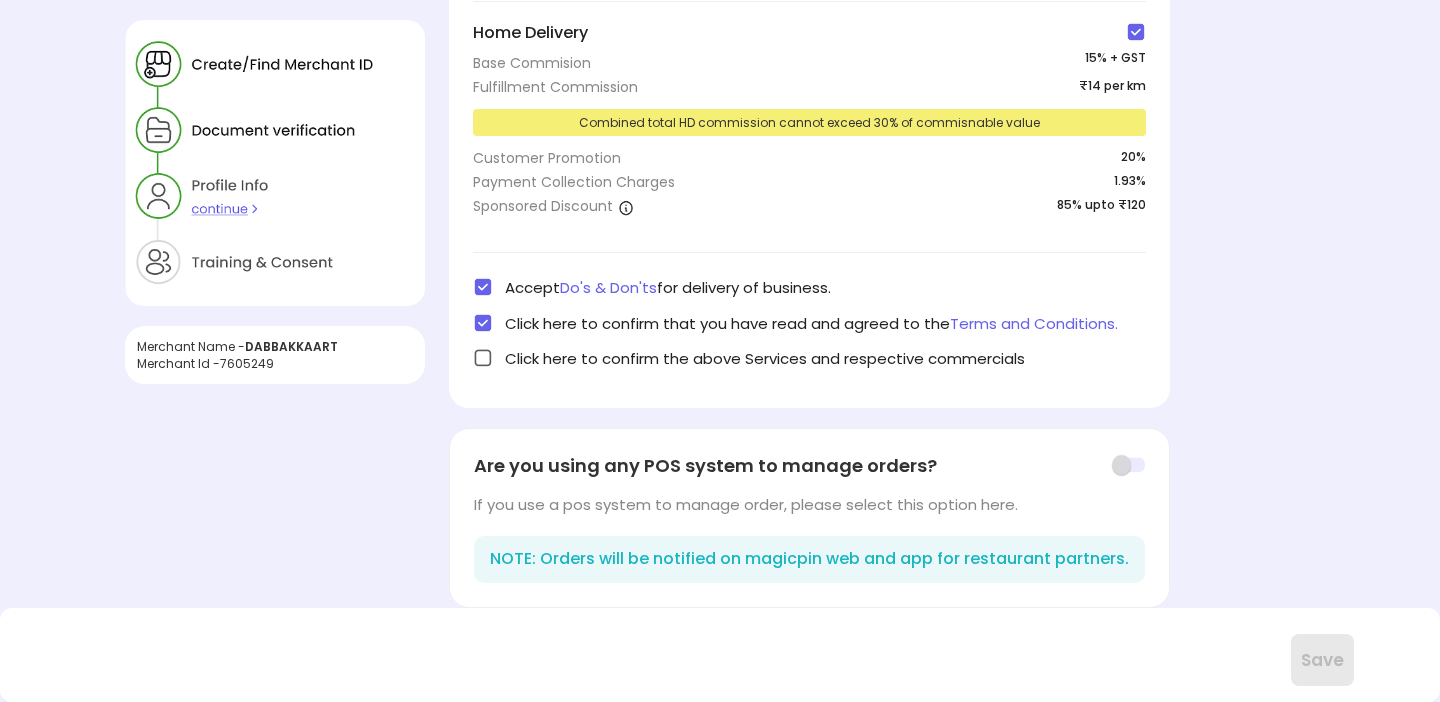 click at bounding box center [483, 358] 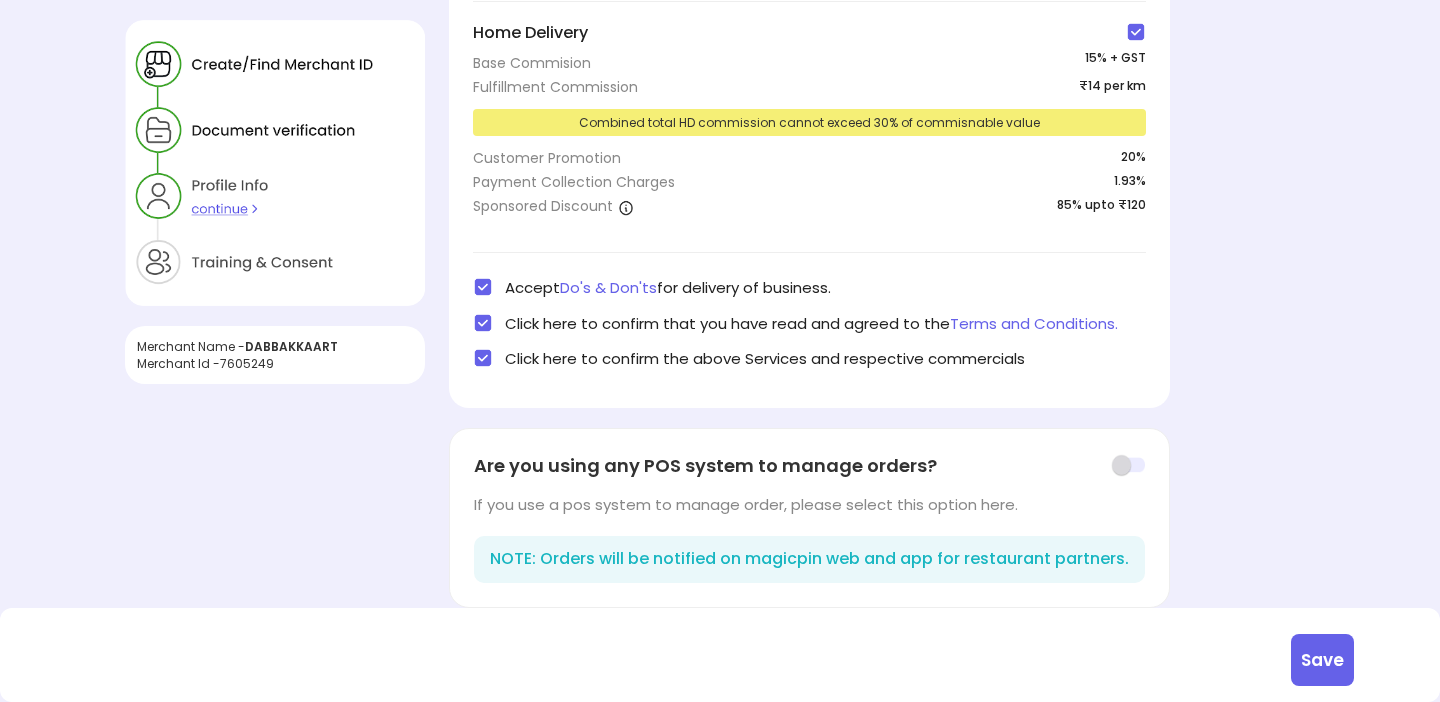 scroll, scrollTop: 441, scrollLeft: 0, axis: vertical 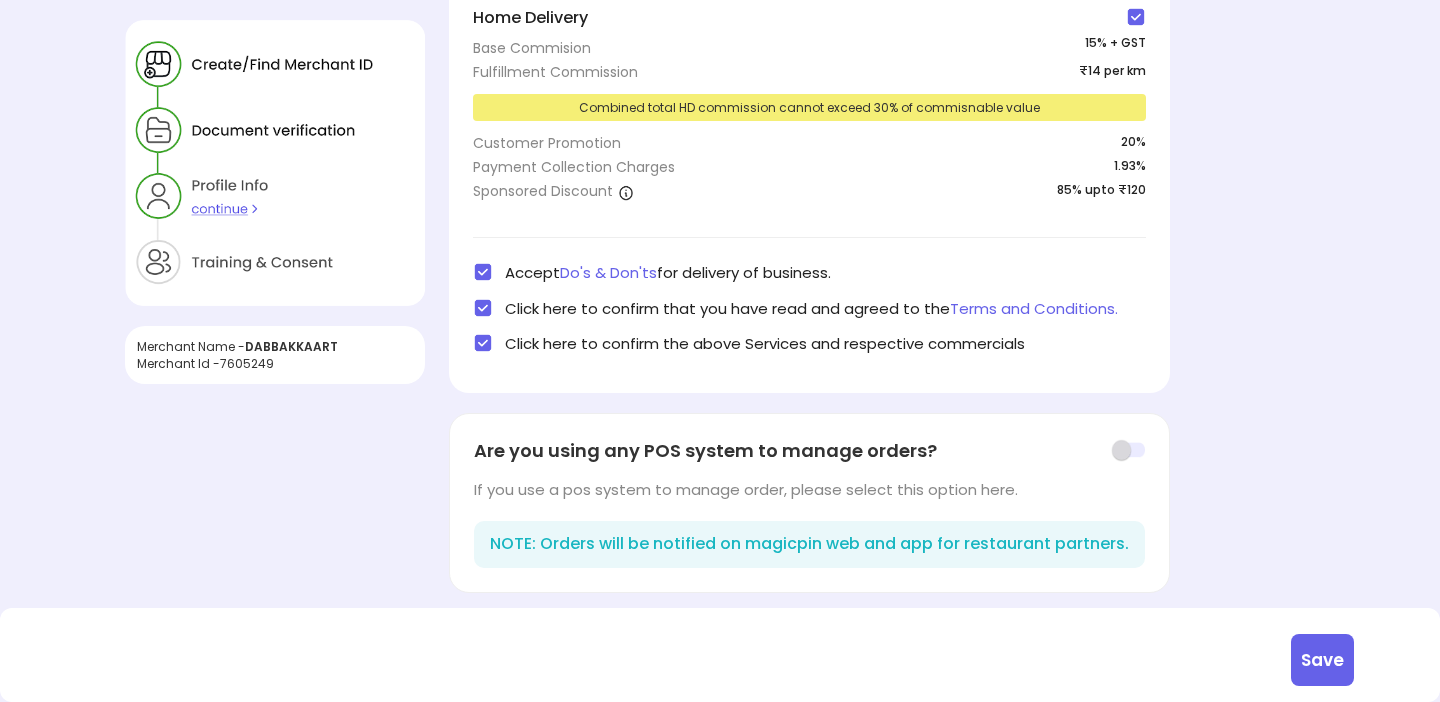 click on "Save" at bounding box center [1322, 660] 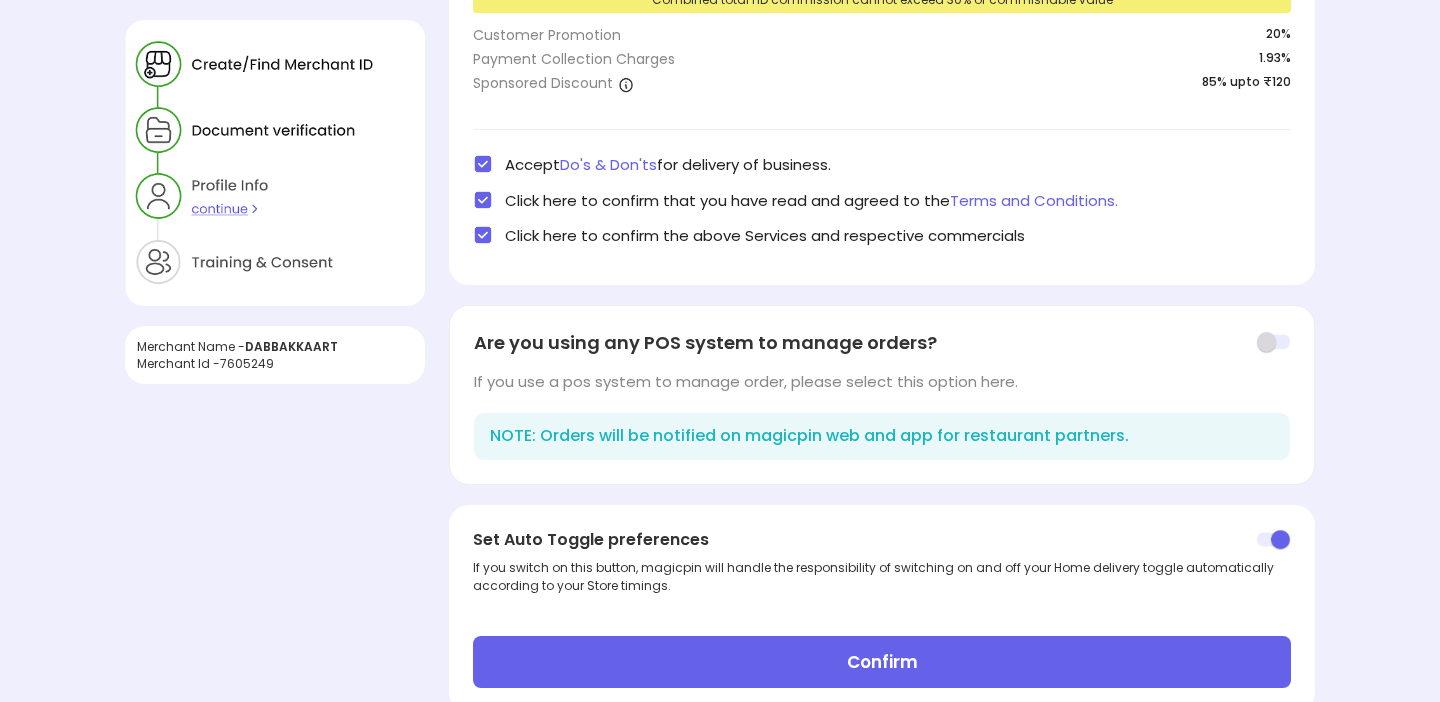 scroll, scrollTop: 599, scrollLeft: 0, axis: vertical 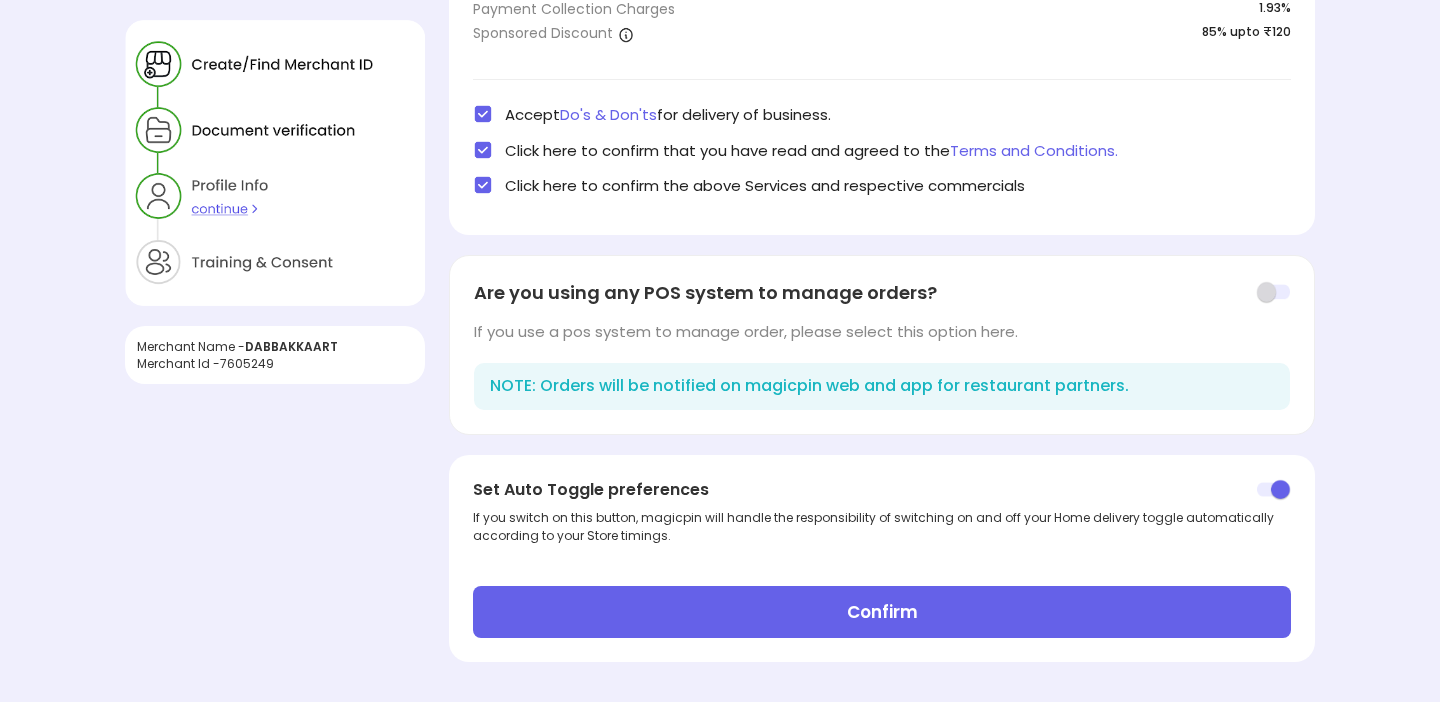 click at bounding box center [1274, 490] 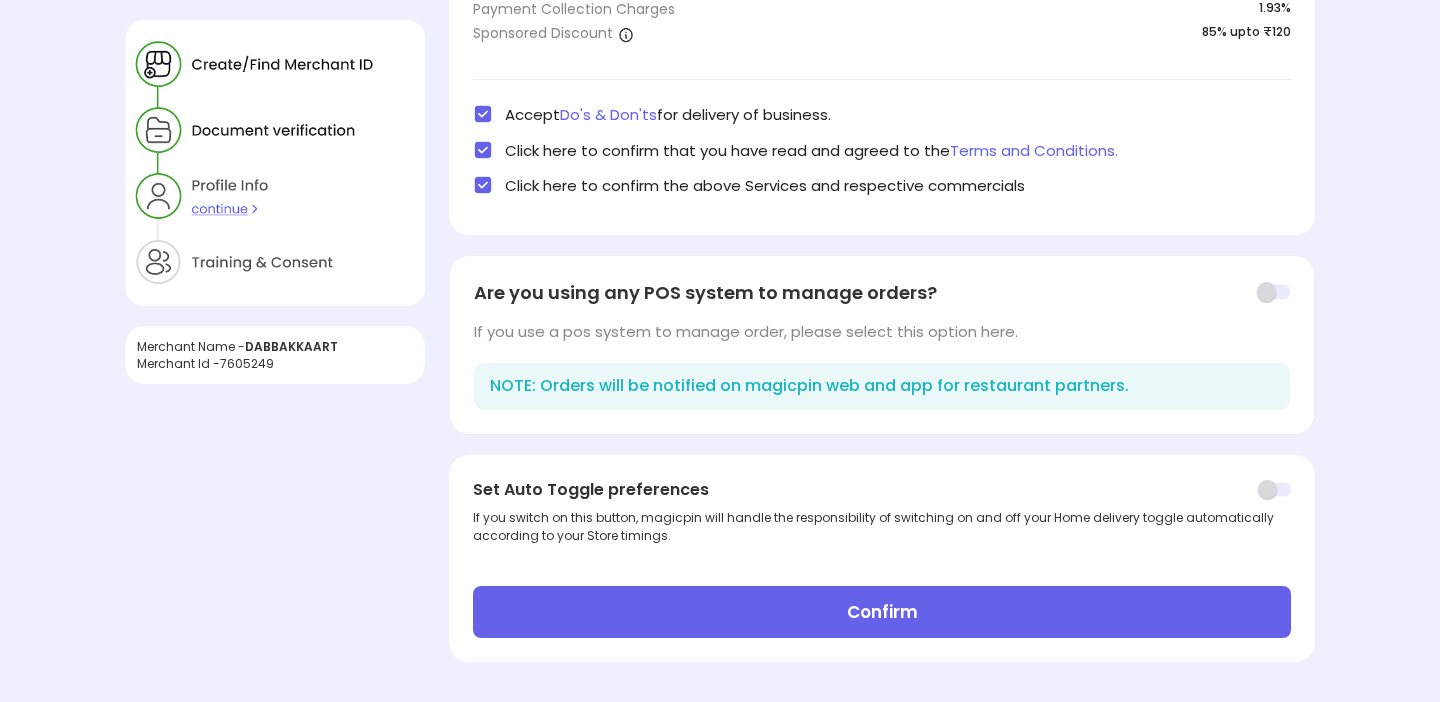 click on "Confirm" at bounding box center [882, 612] 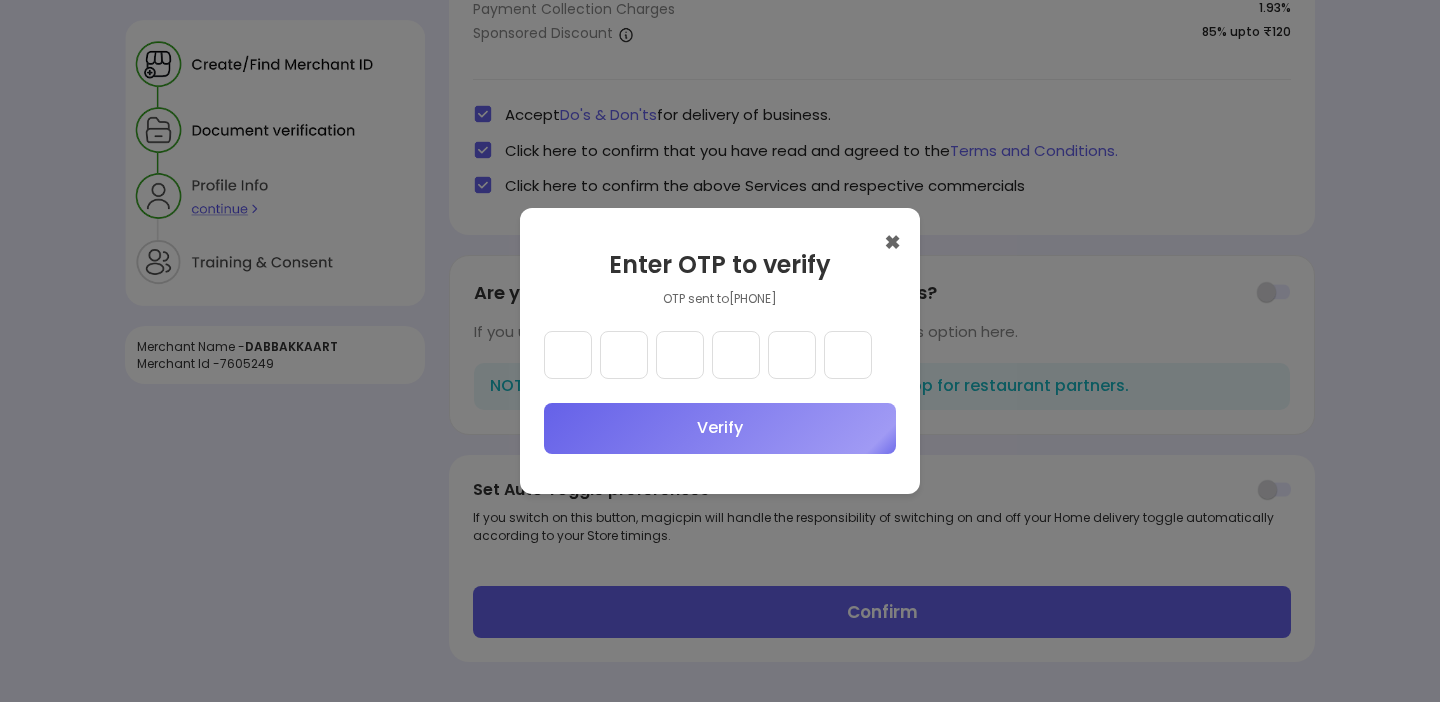 click at bounding box center (568, 355) 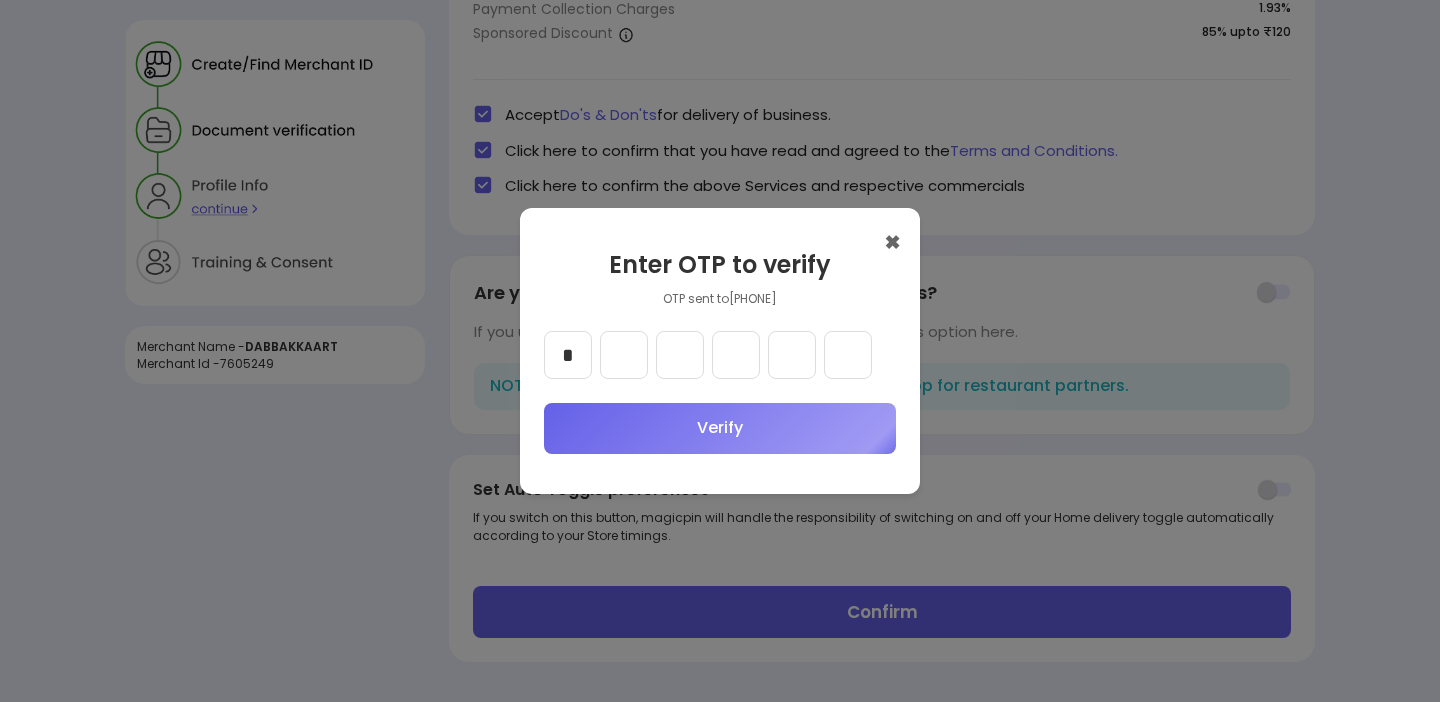 type on "*" 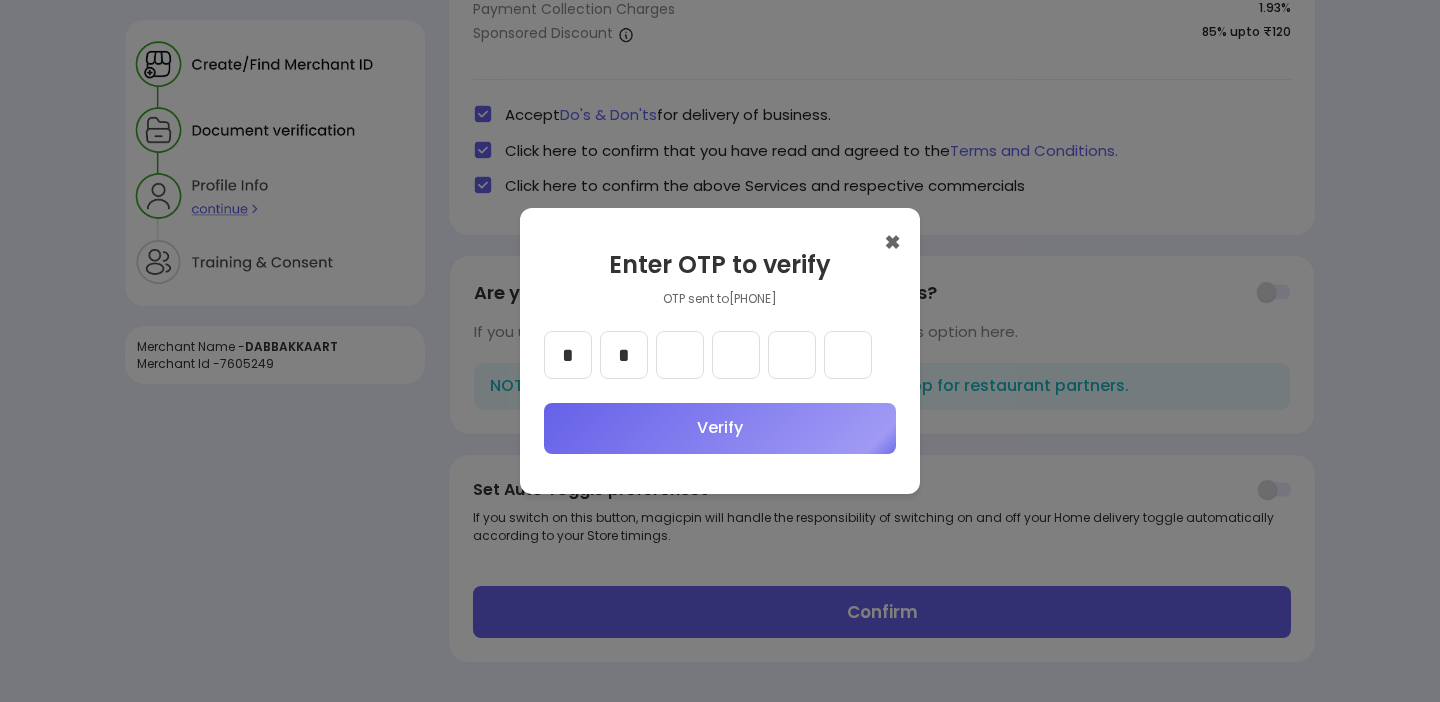 type on "*" 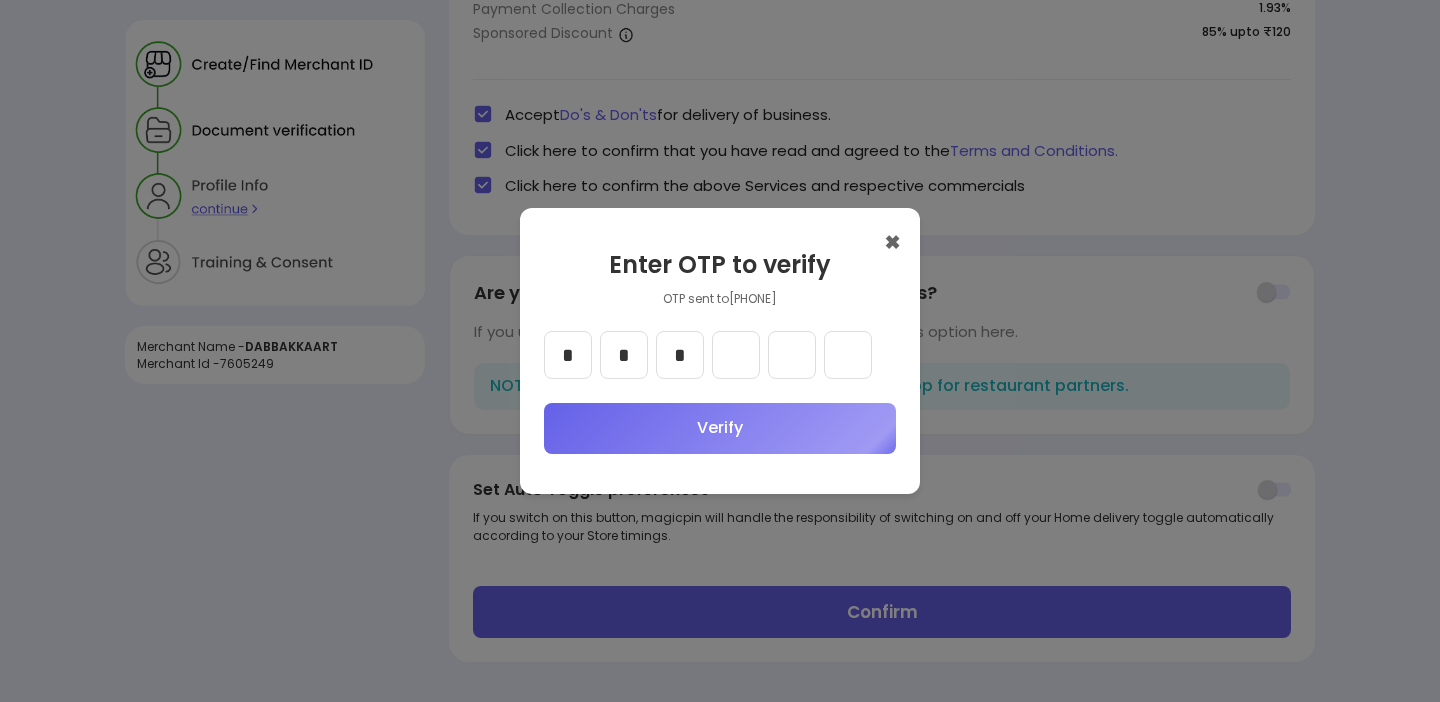 type on "*" 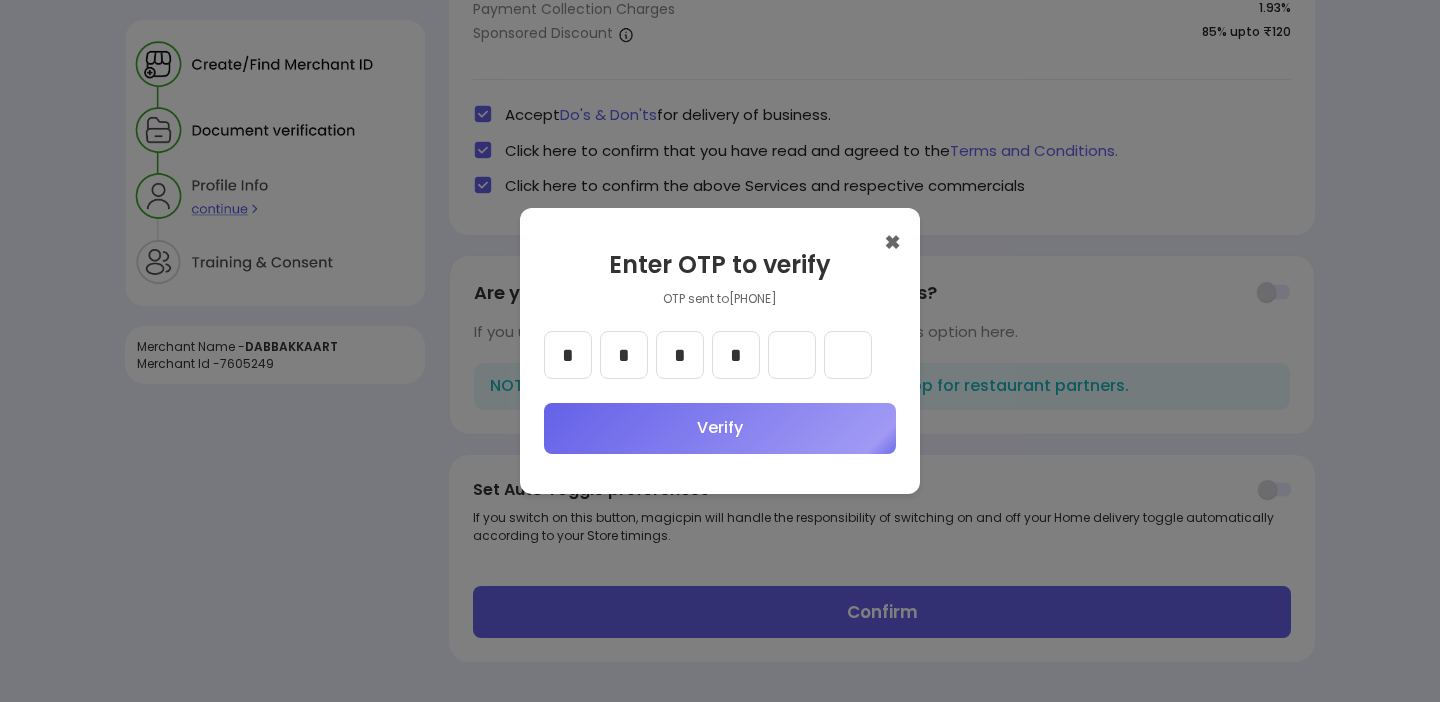 type on "*" 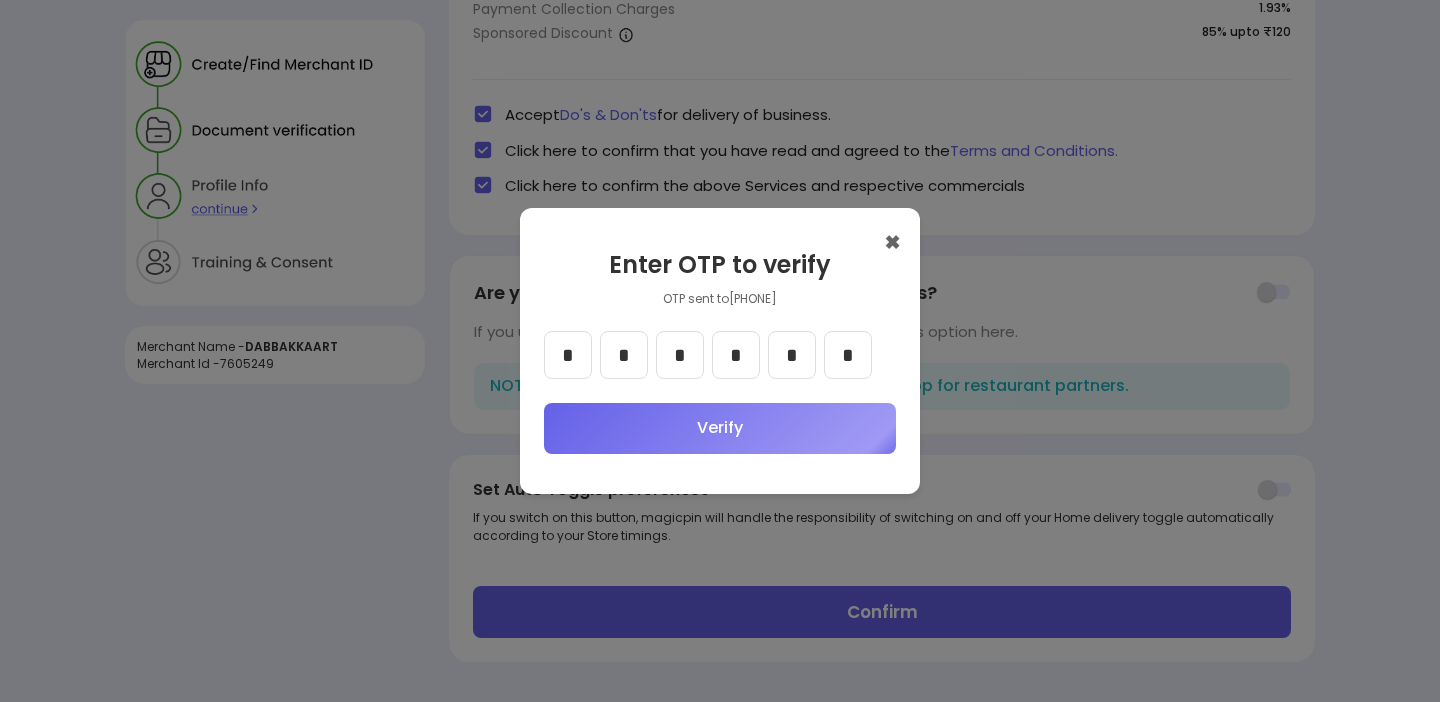 type on "*" 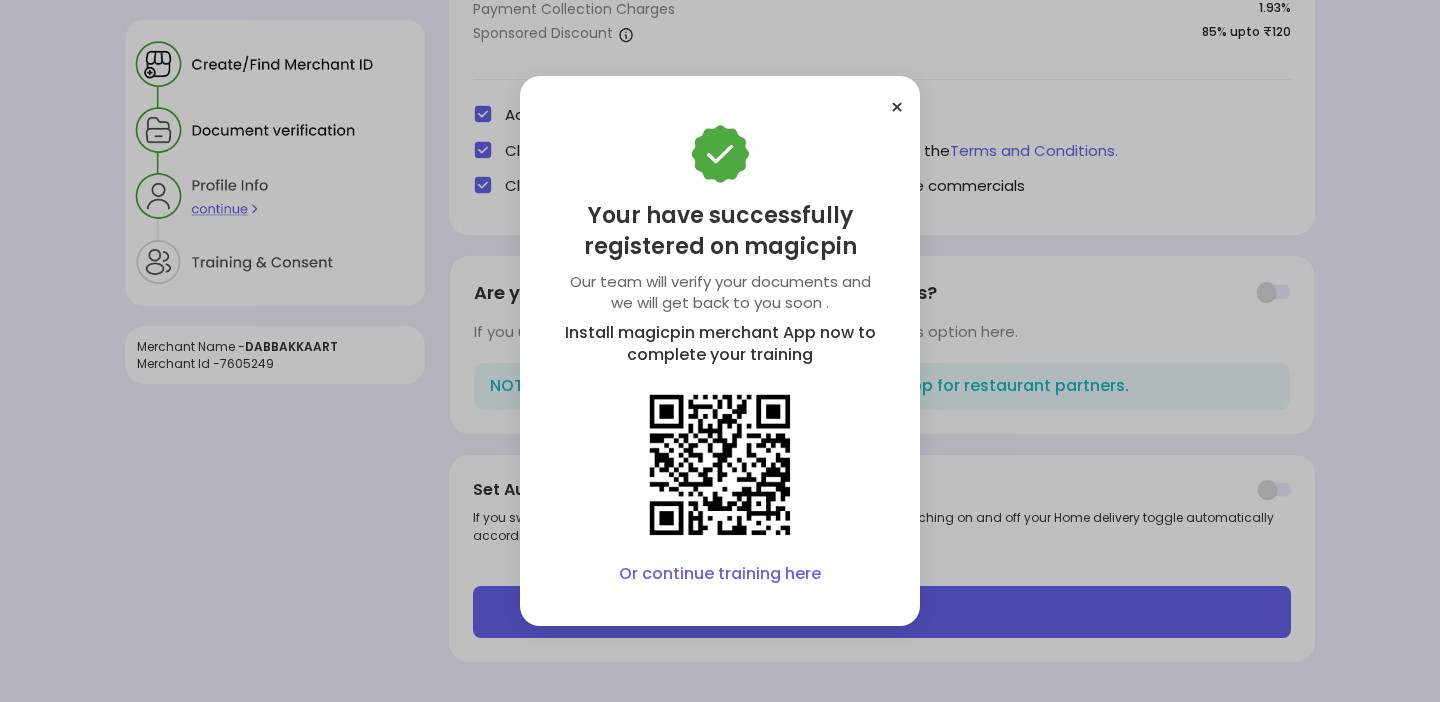 click on "Or continue training here" at bounding box center (720, 574) 